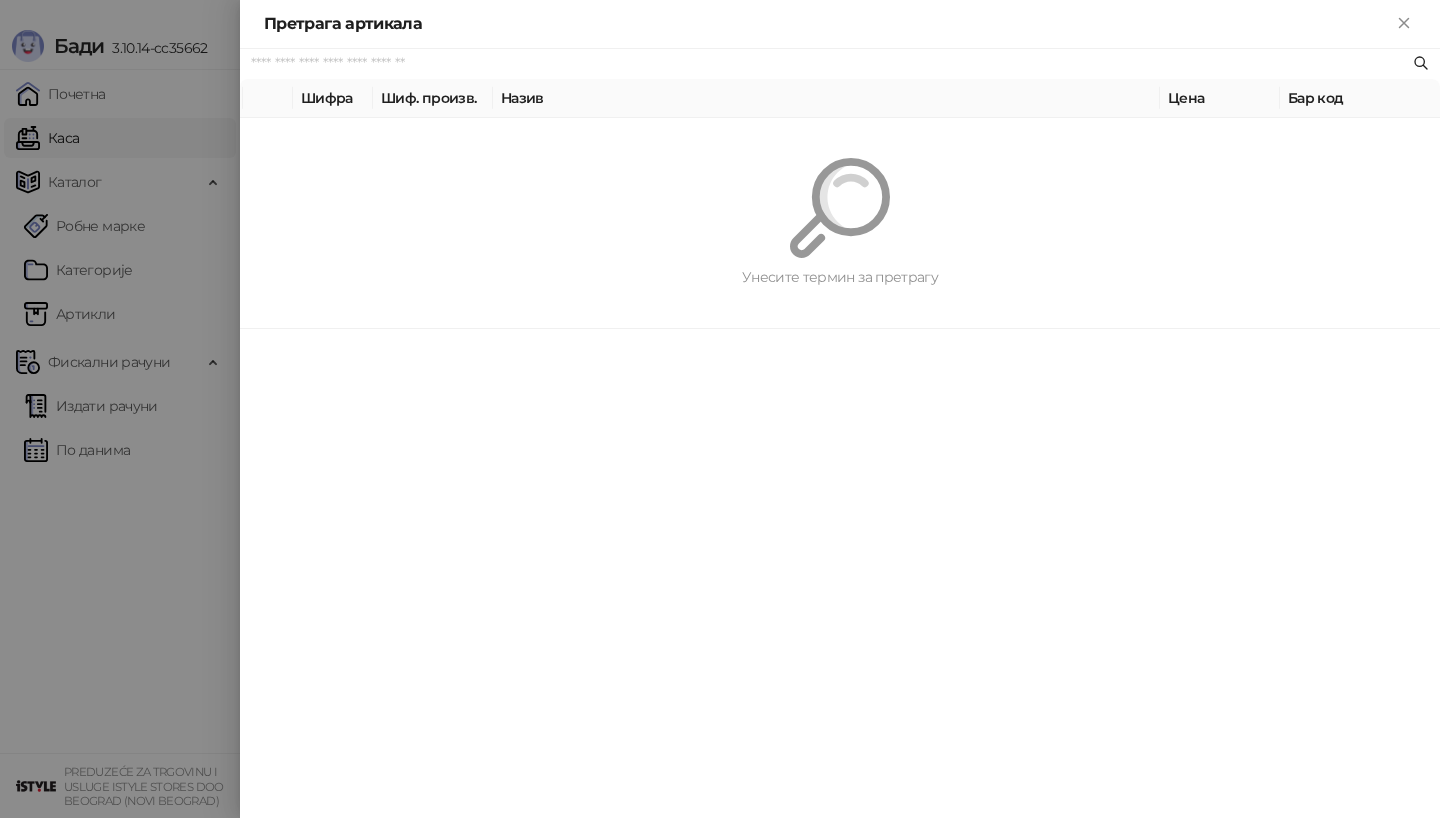 scroll, scrollTop: 0, scrollLeft: 0, axis: both 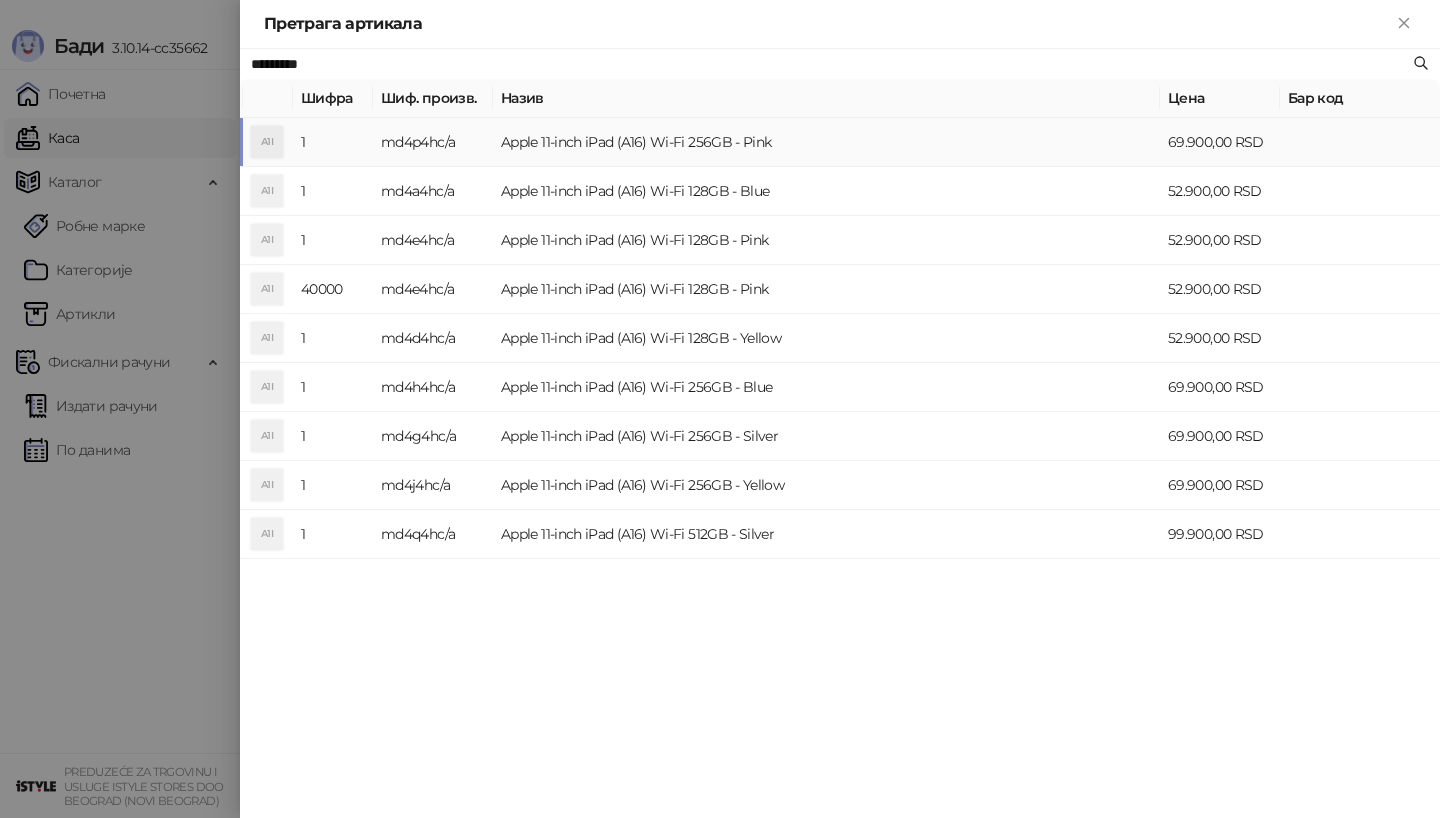 click on "A1I" at bounding box center (267, 142) 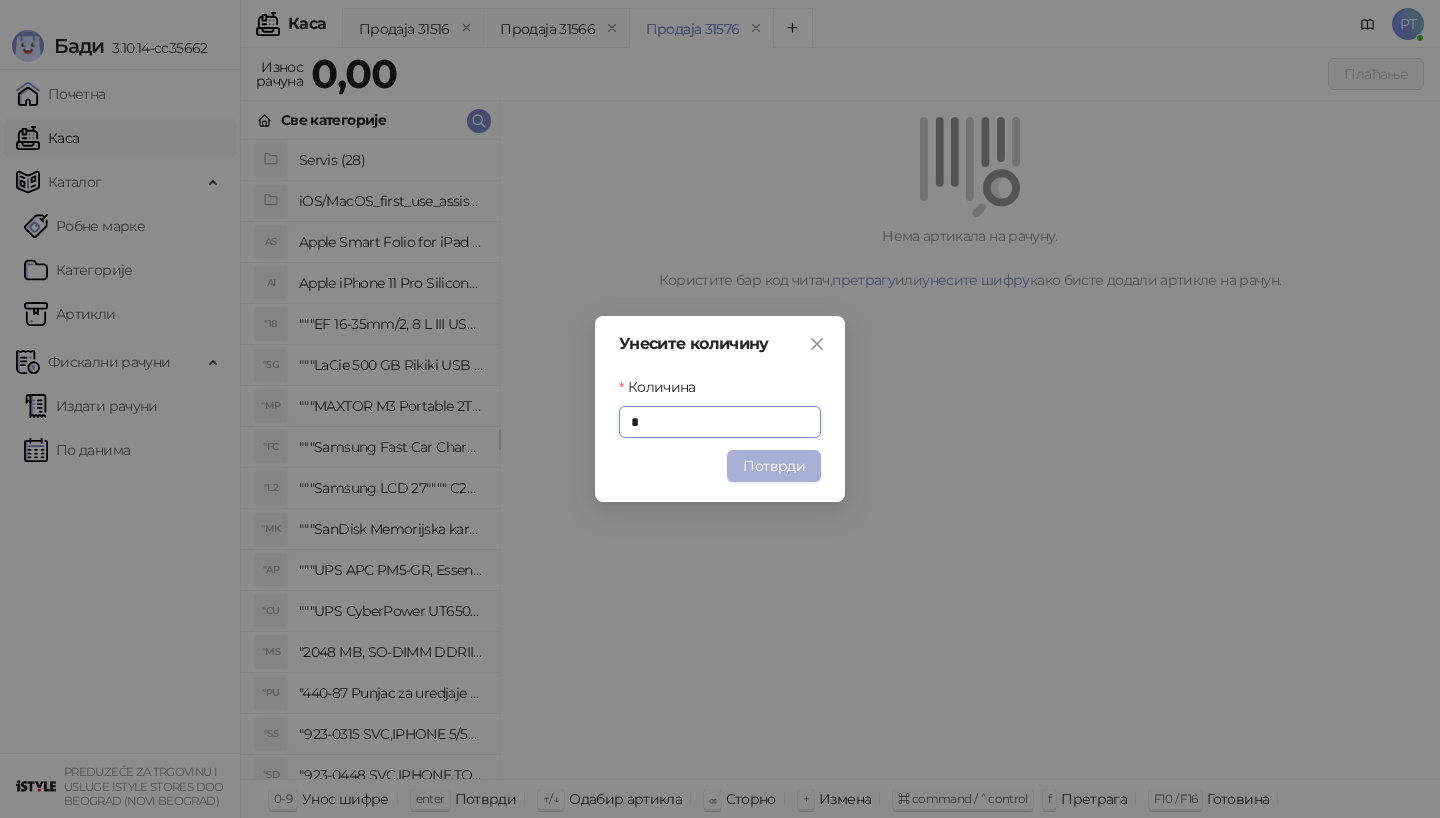 click on "Потврди" at bounding box center [774, 466] 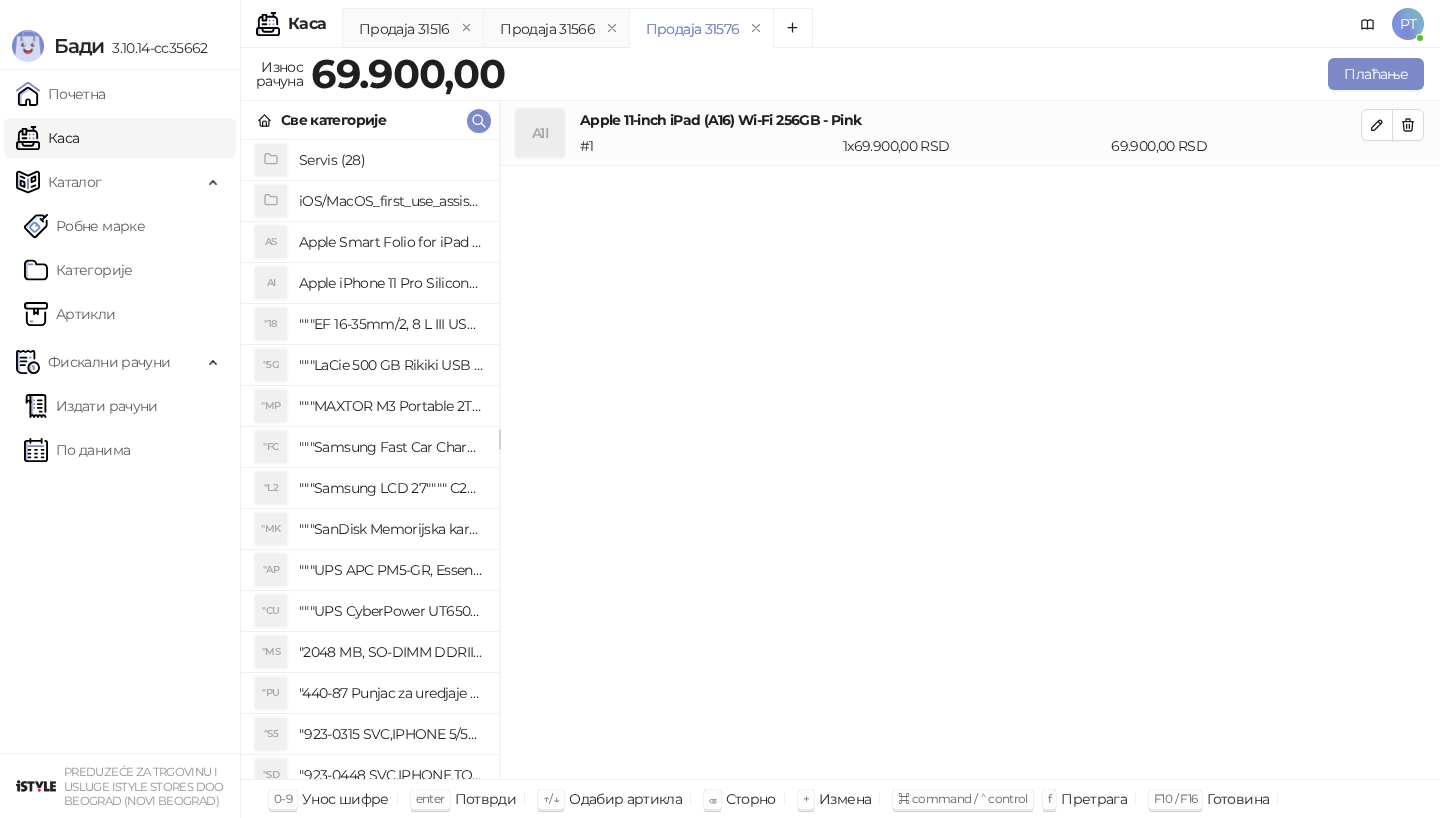 click on "Све категорије" at bounding box center [370, 120] 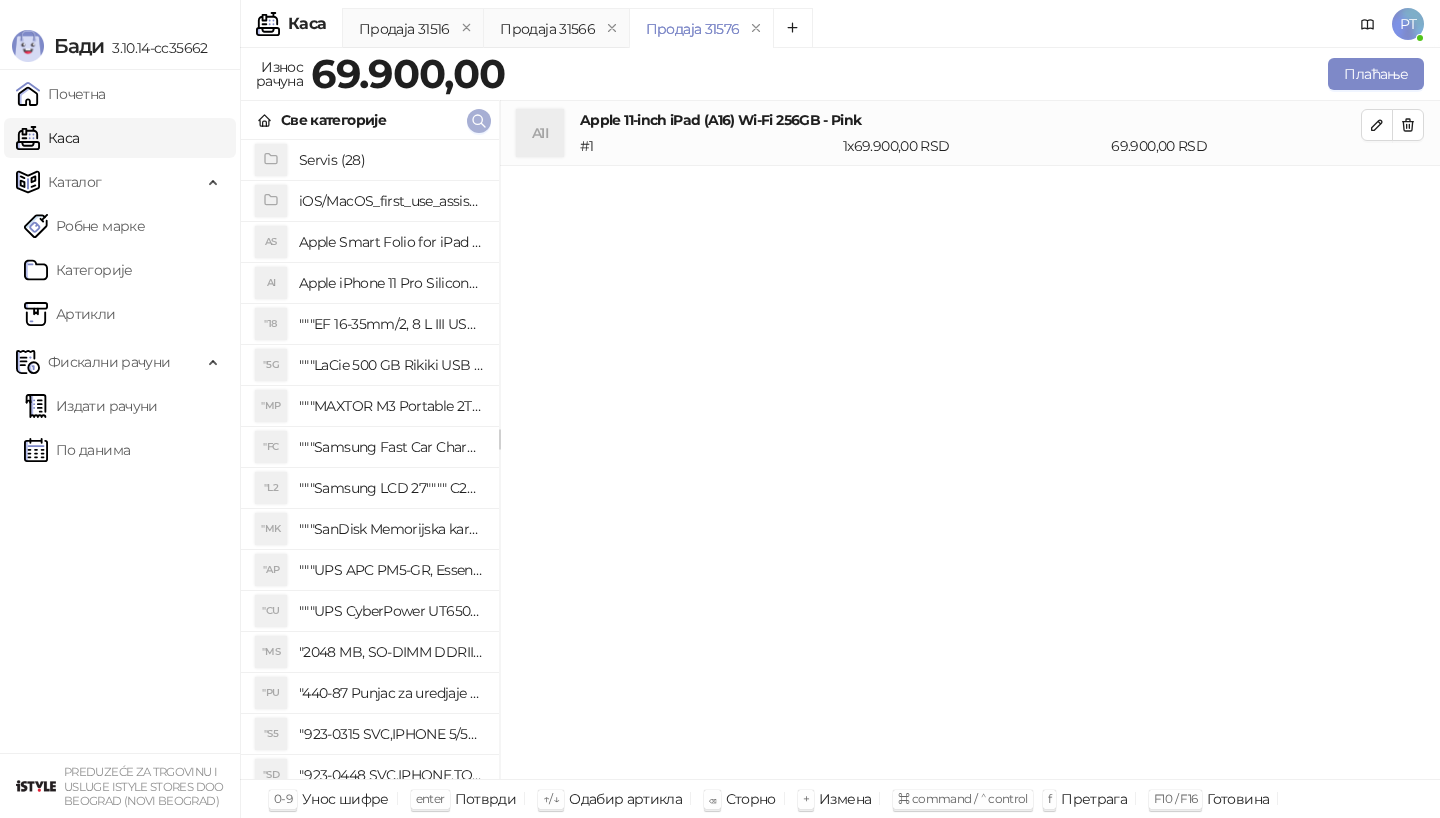 click at bounding box center [479, 121] 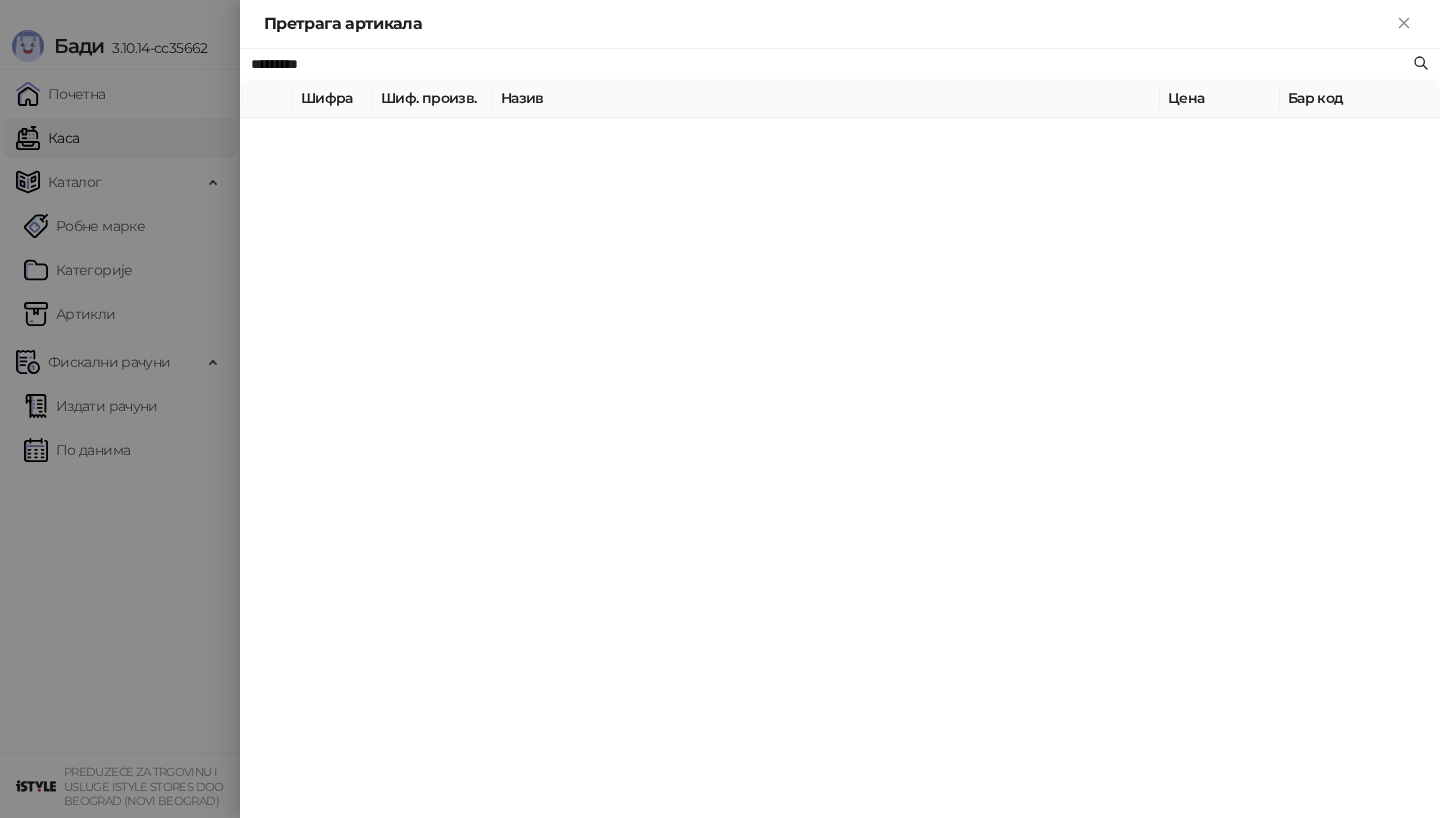 paste on "**********" 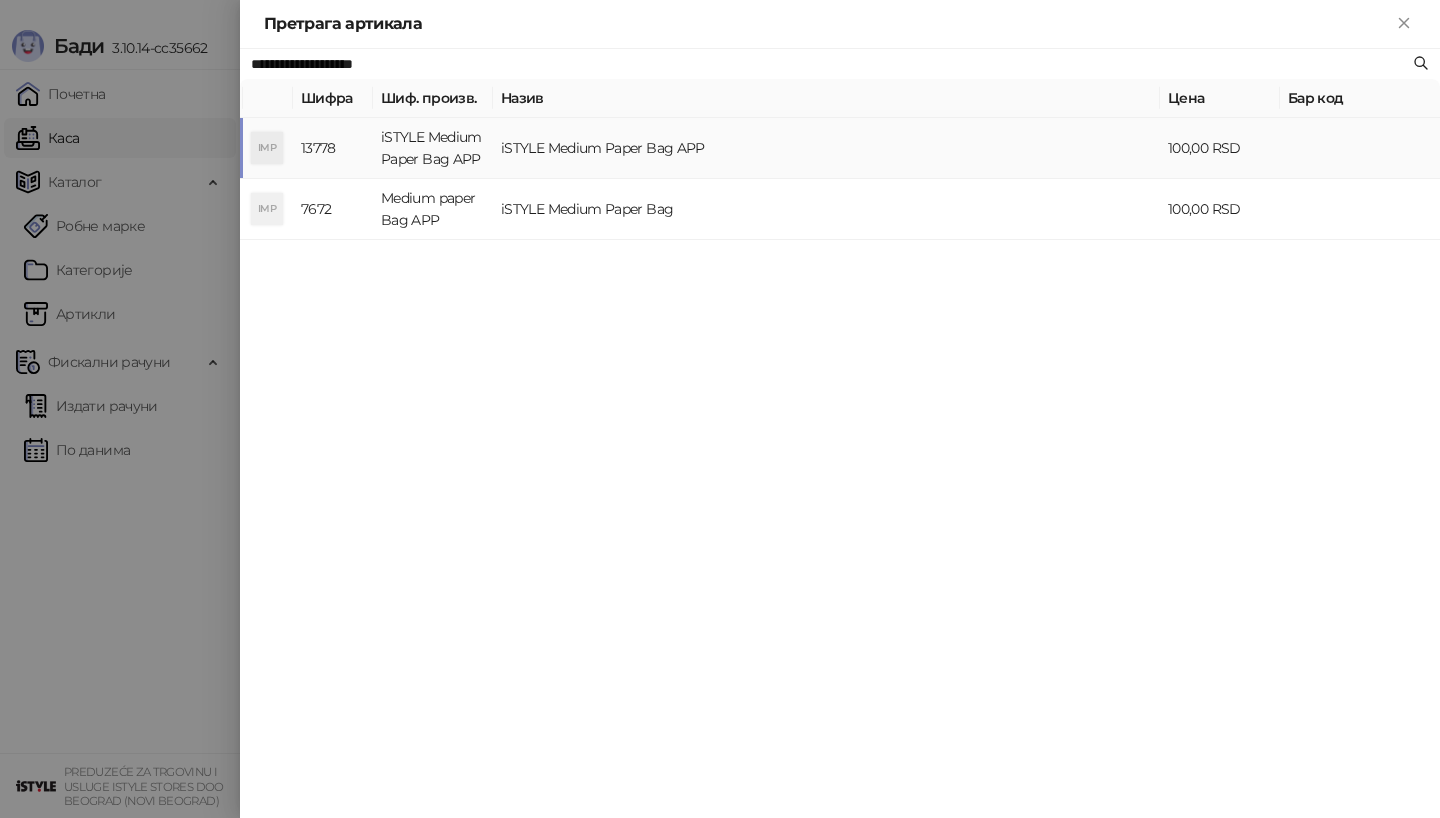 type on "**********" 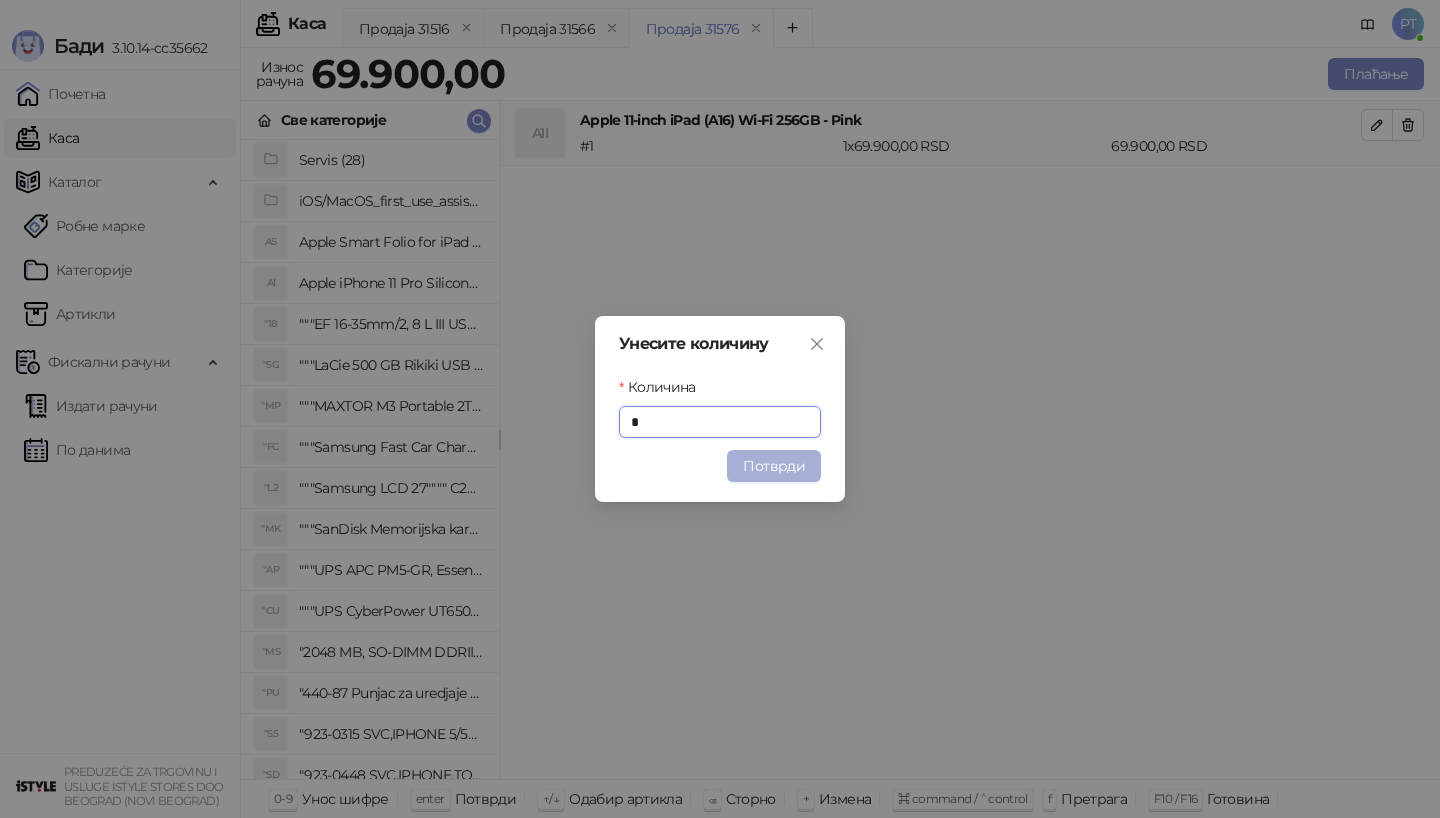 click on "Потврди" at bounding box center (774, 466) 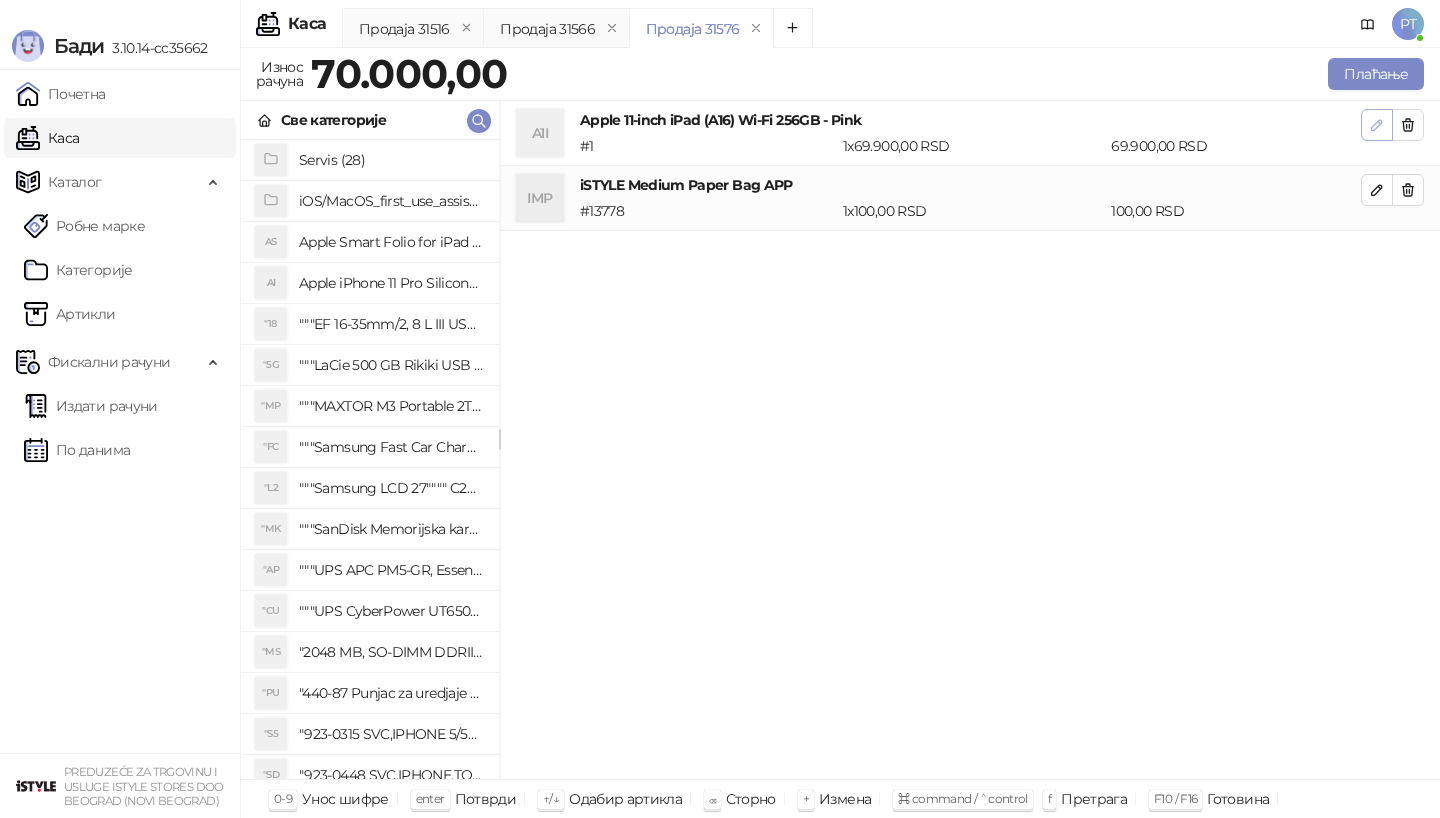 click 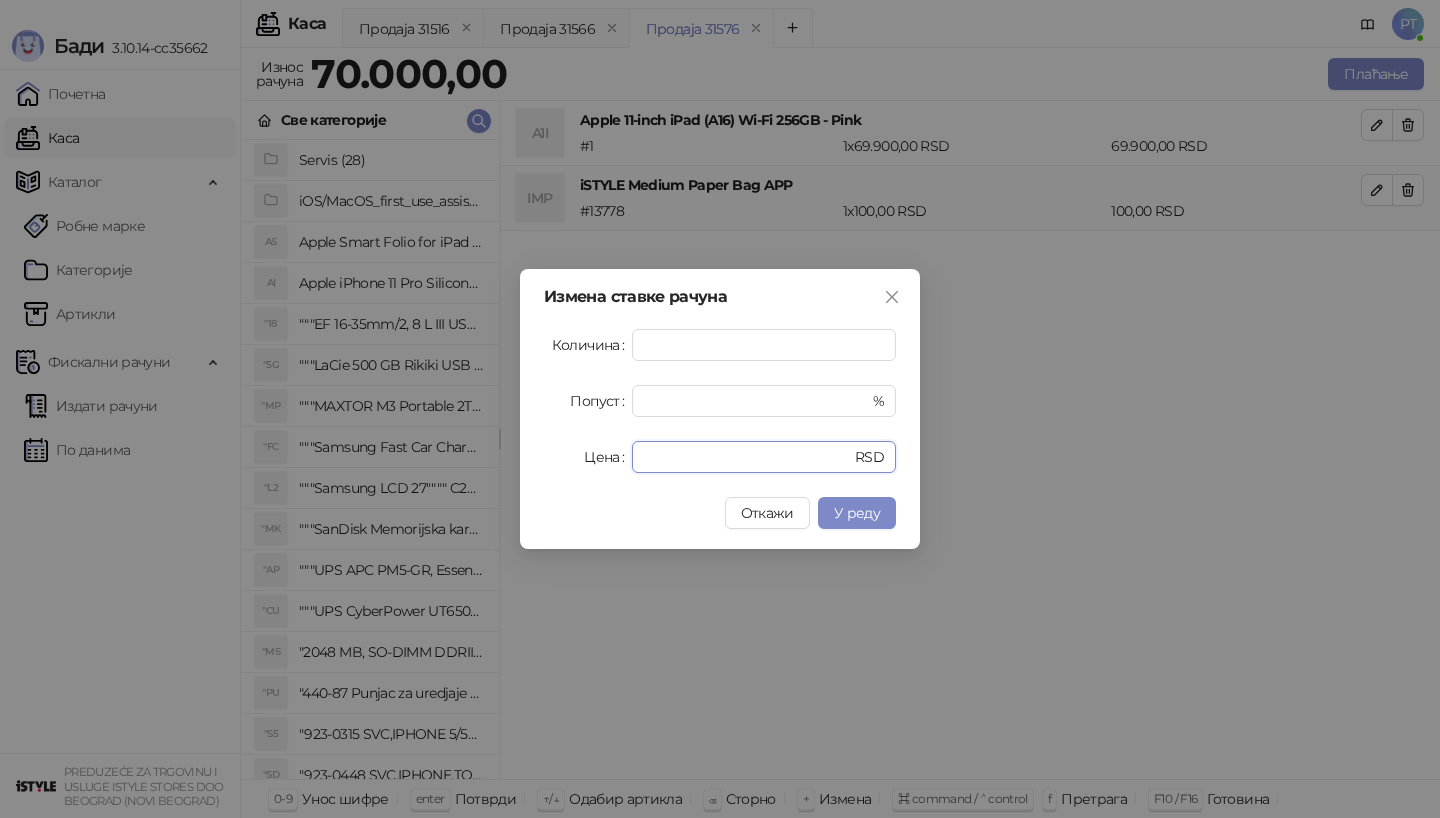 drag, startPoint x: 698, startPoint y: 456, endPoint x: 543, endPoint y: 456, distance: 155 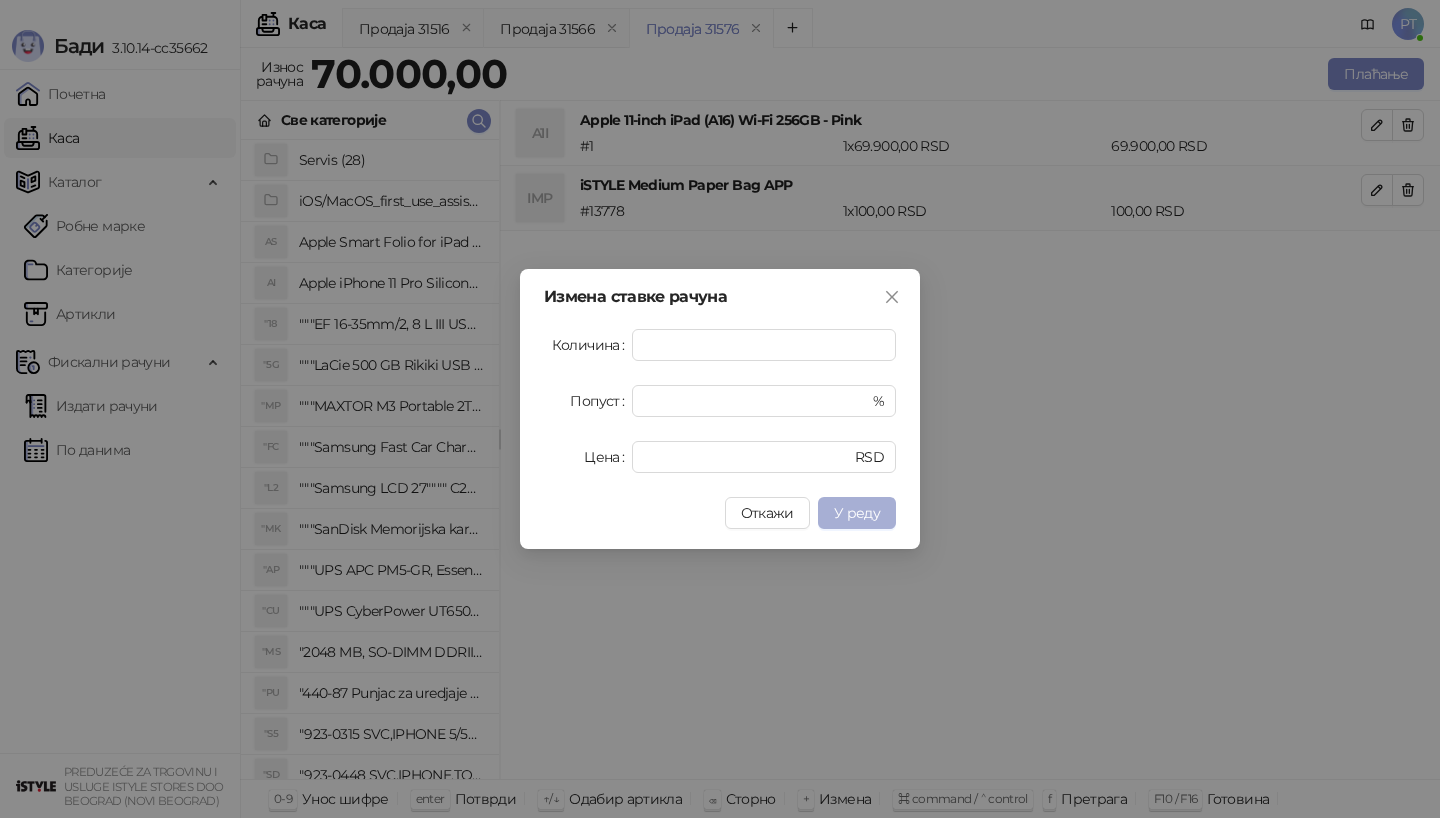 type on "*****" 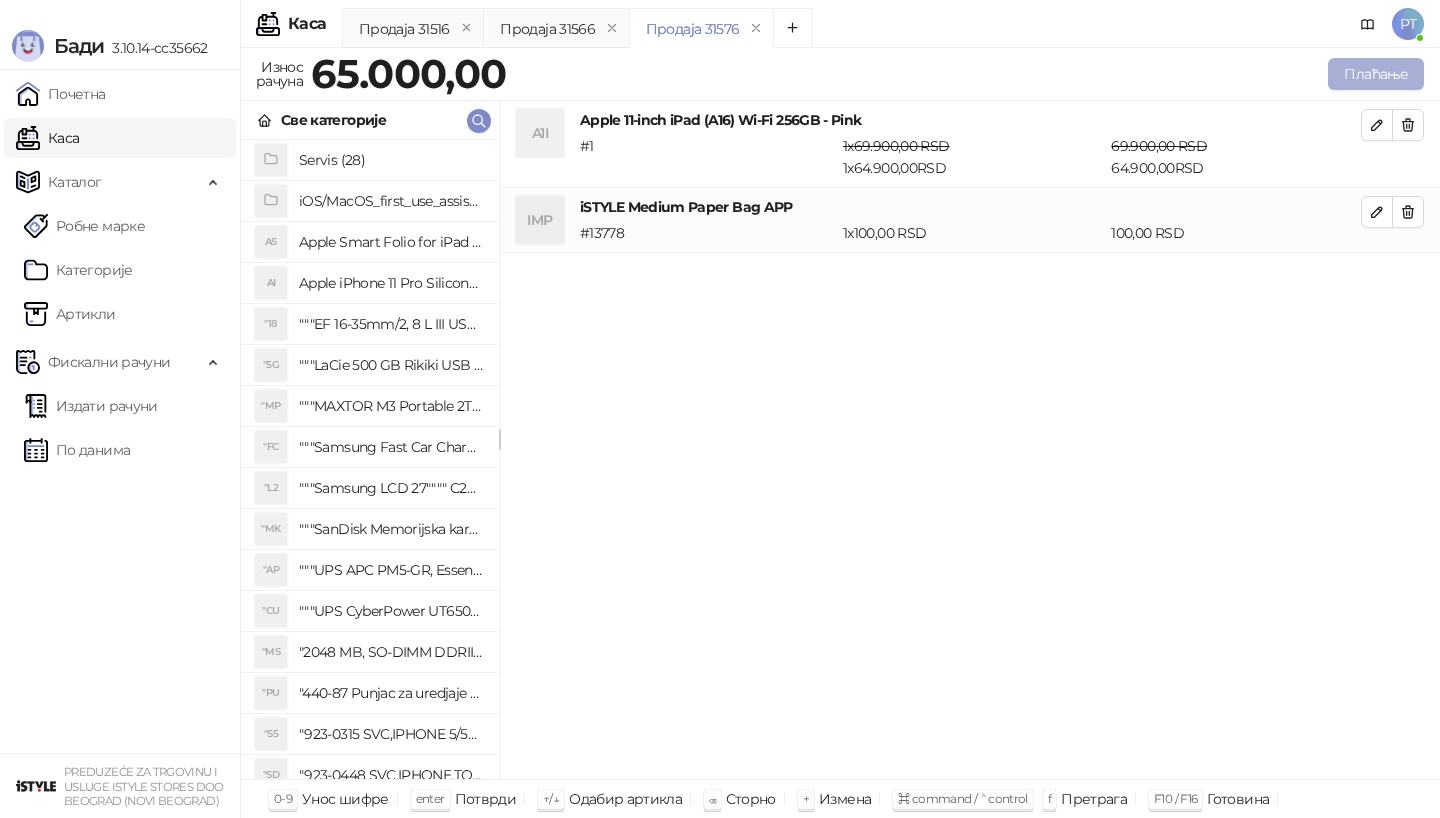 click on "Плаћање" at bounding box center [1376, 74] 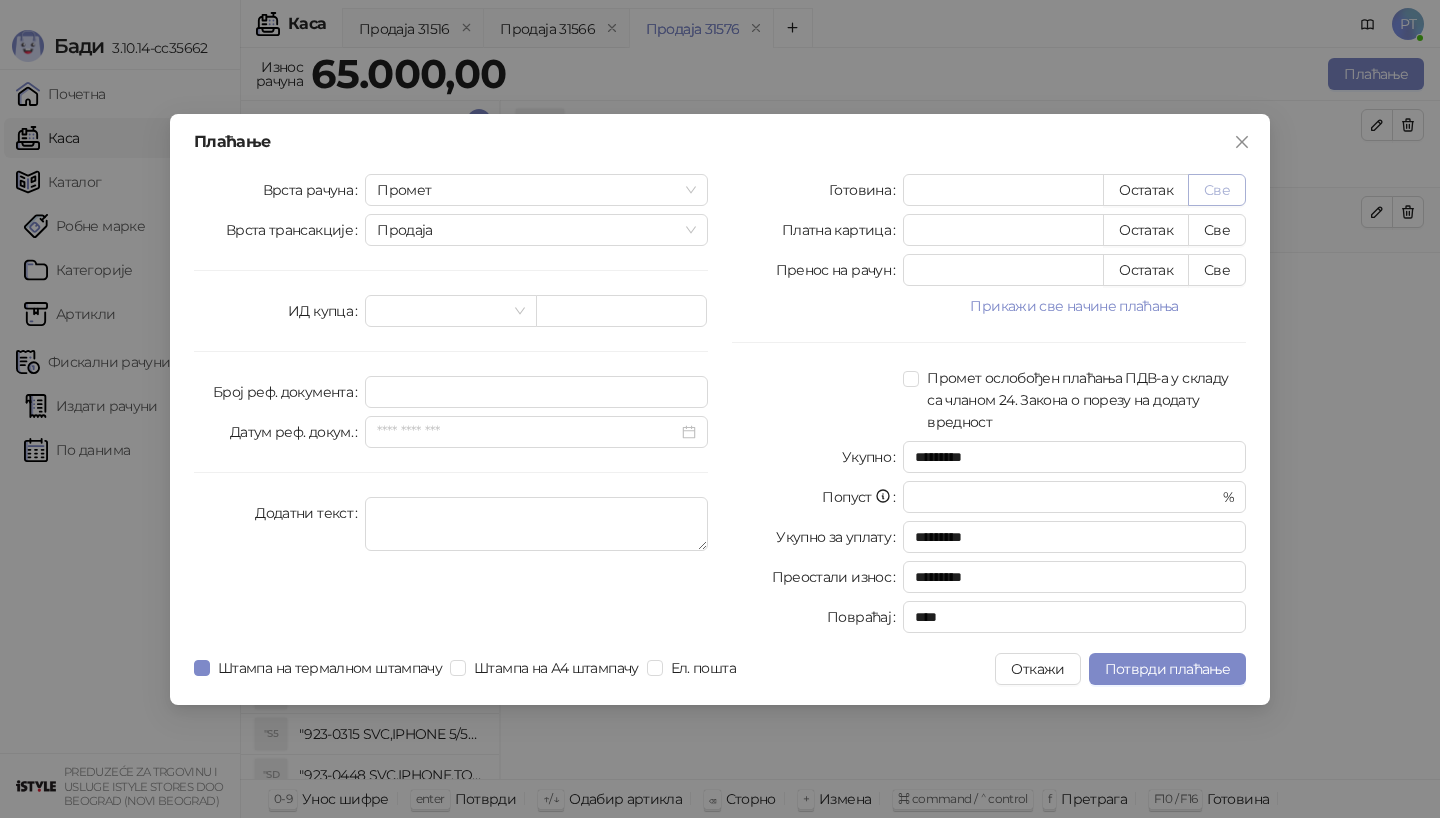 click on "Све" at bounding box center (1217, 190) 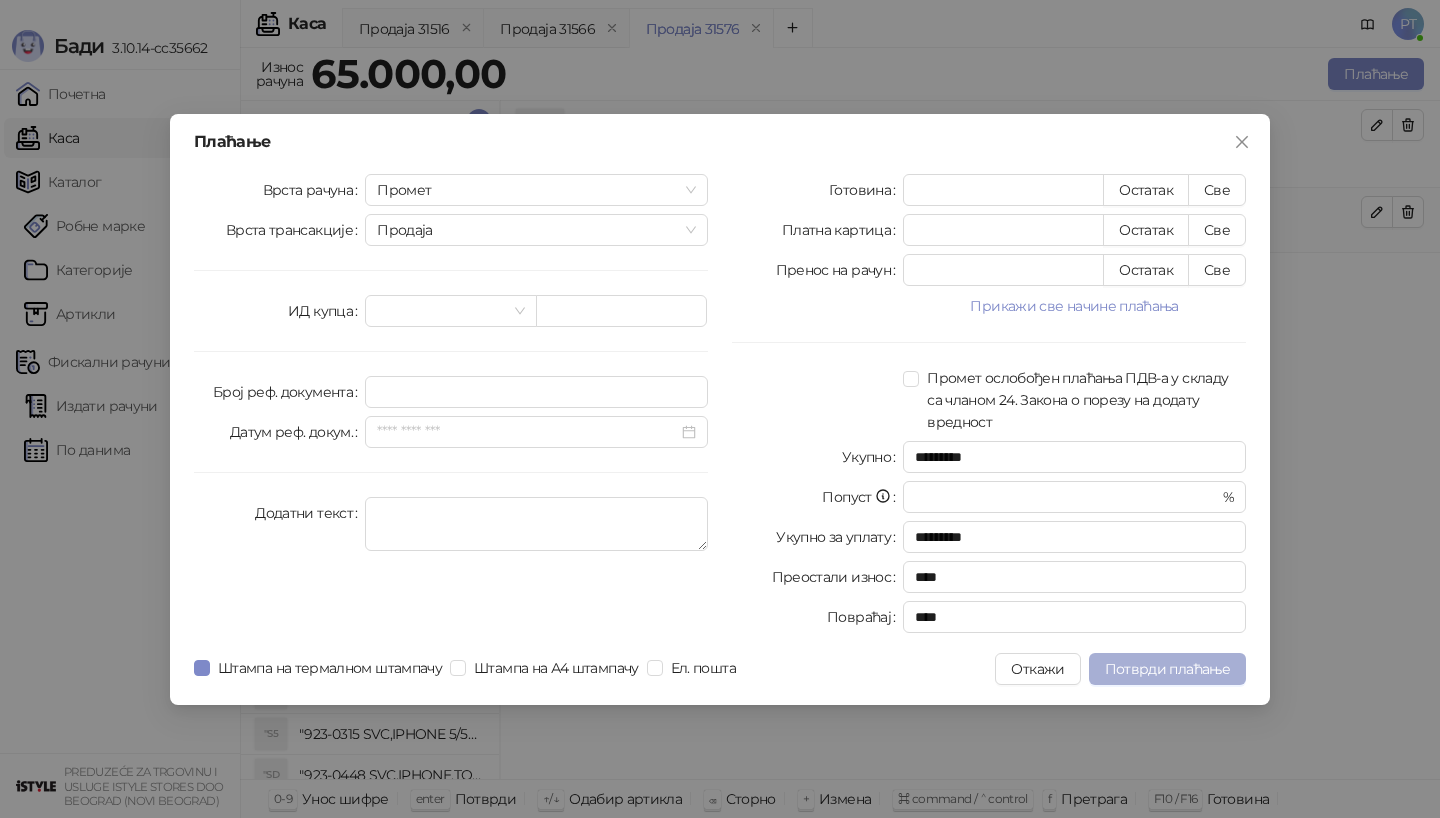 click on "Потврди плаћање" at bounding box center (1167, 669) 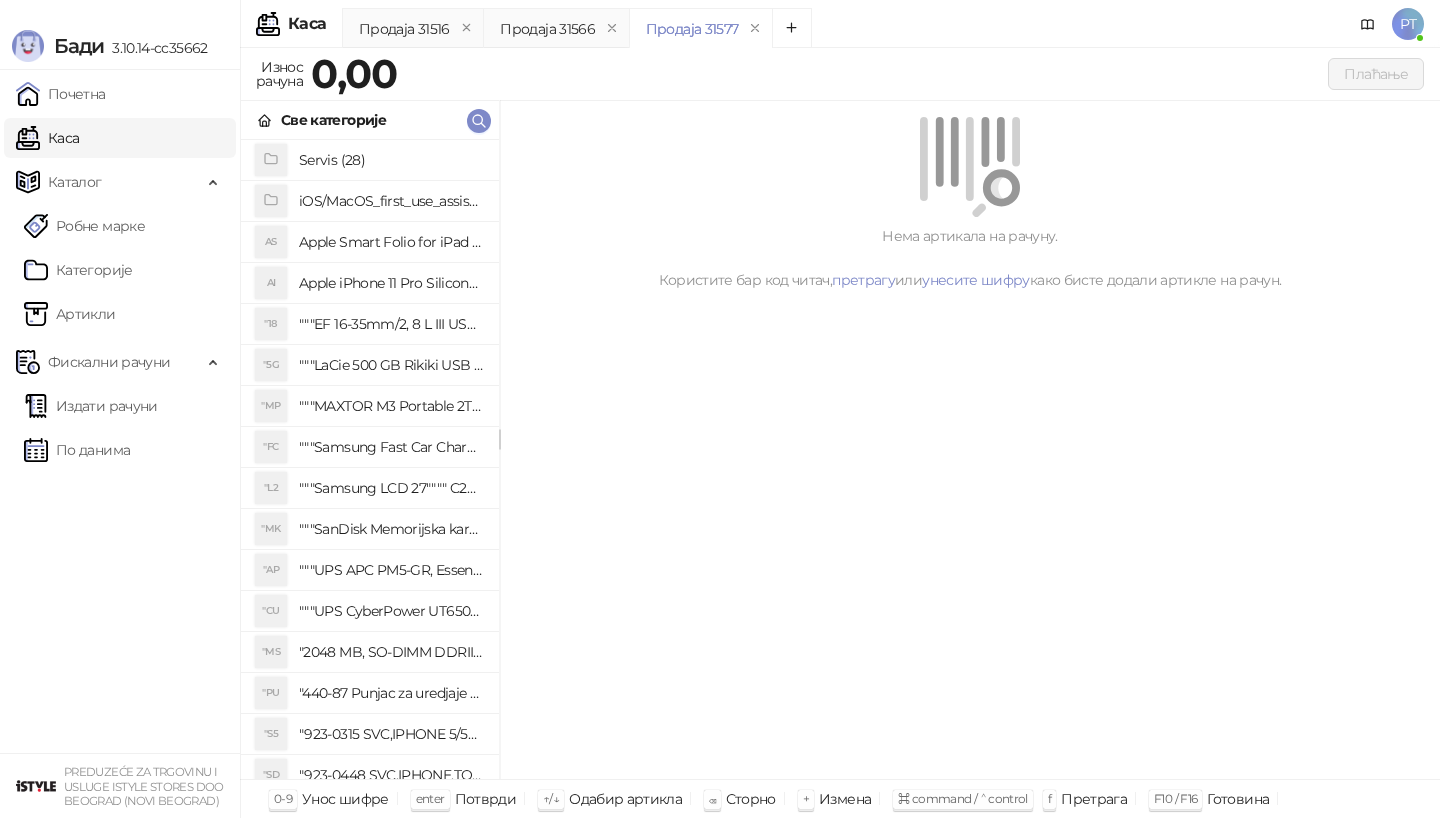 click on "Све категорије" at bounding box center (370, 120) 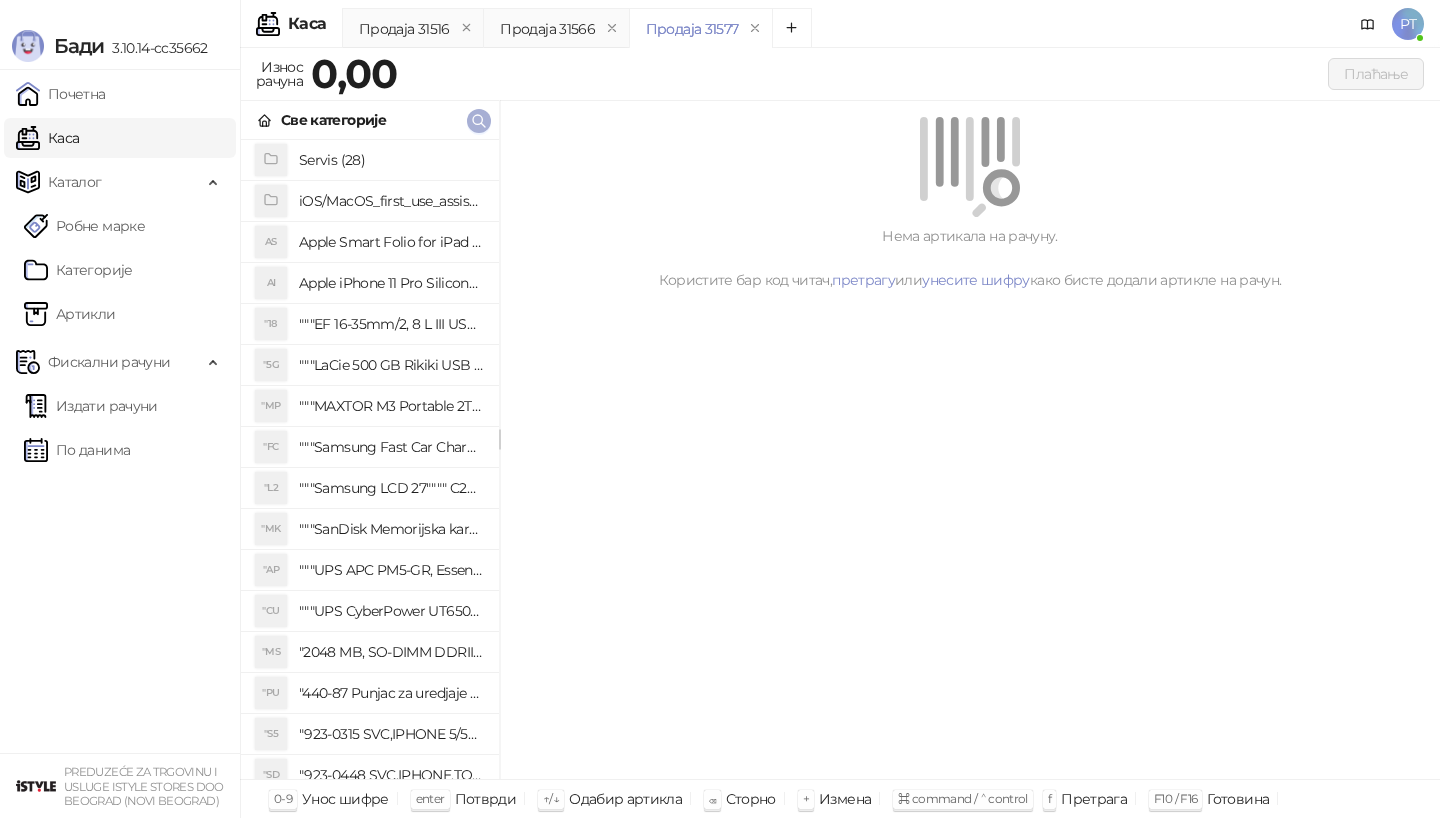 click 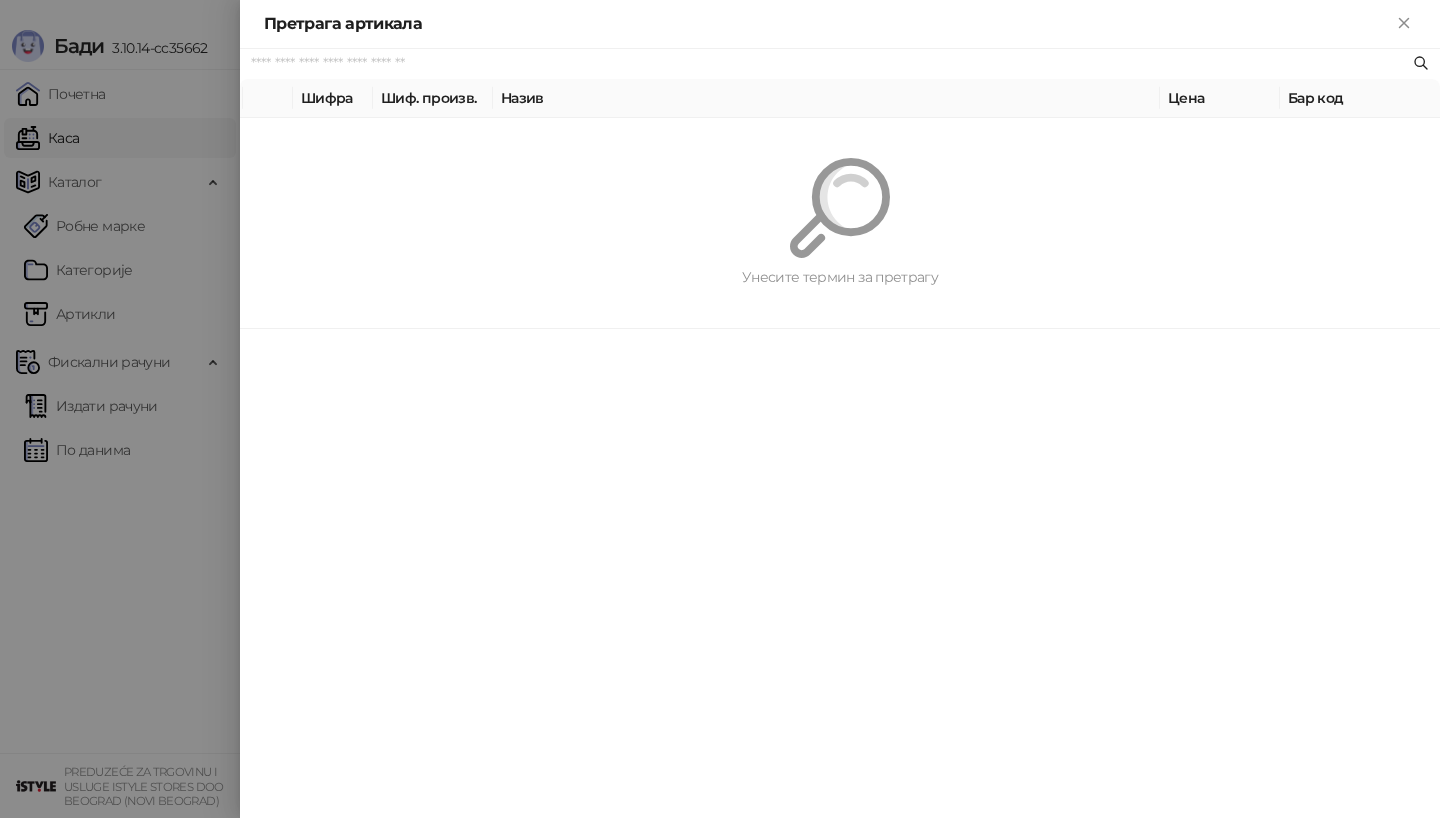 paste on "*********" 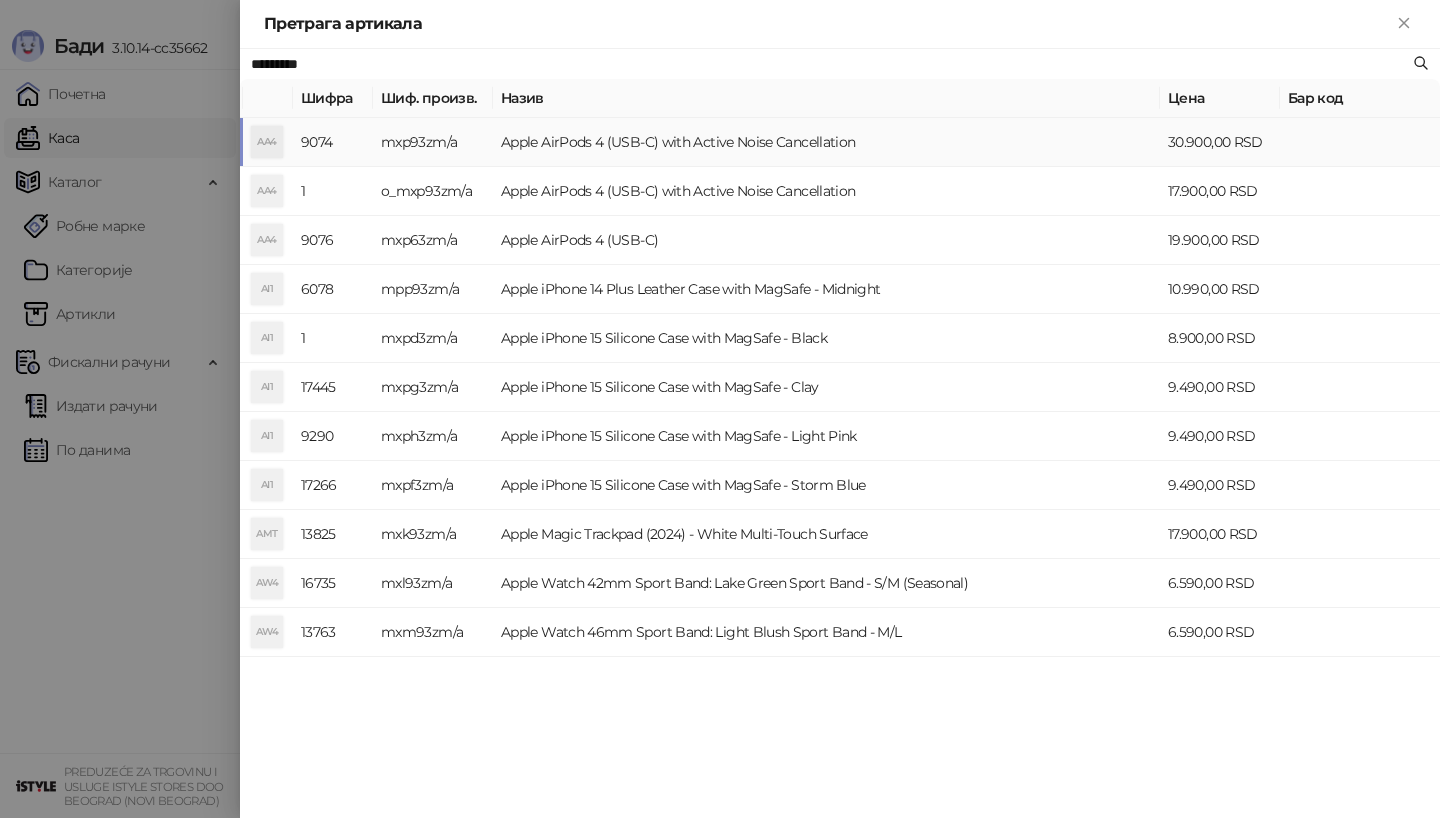 click on "AA4" at bounding box center (267, 142) 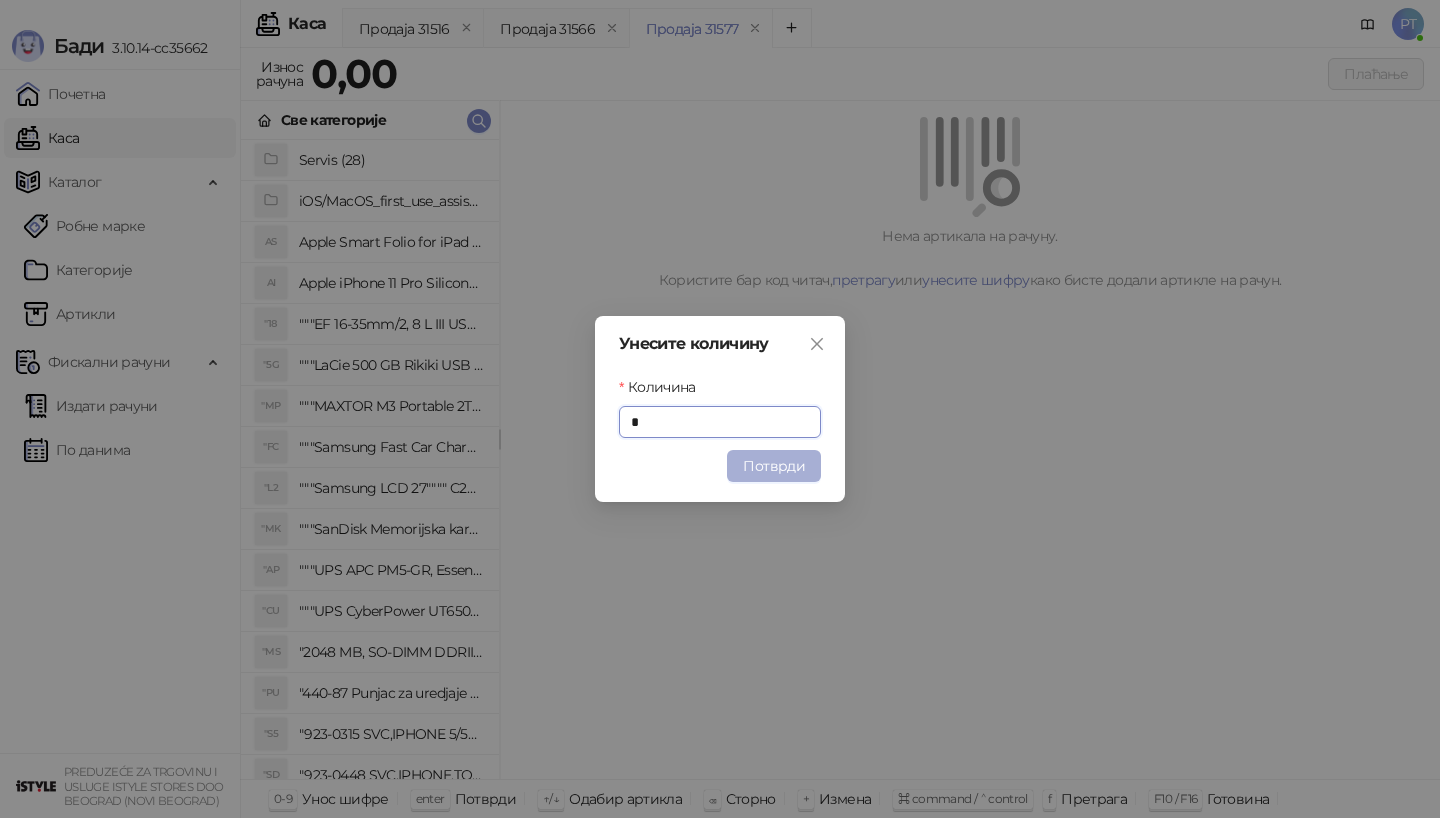 click on "Потврди" at bounding box center [774, 466] 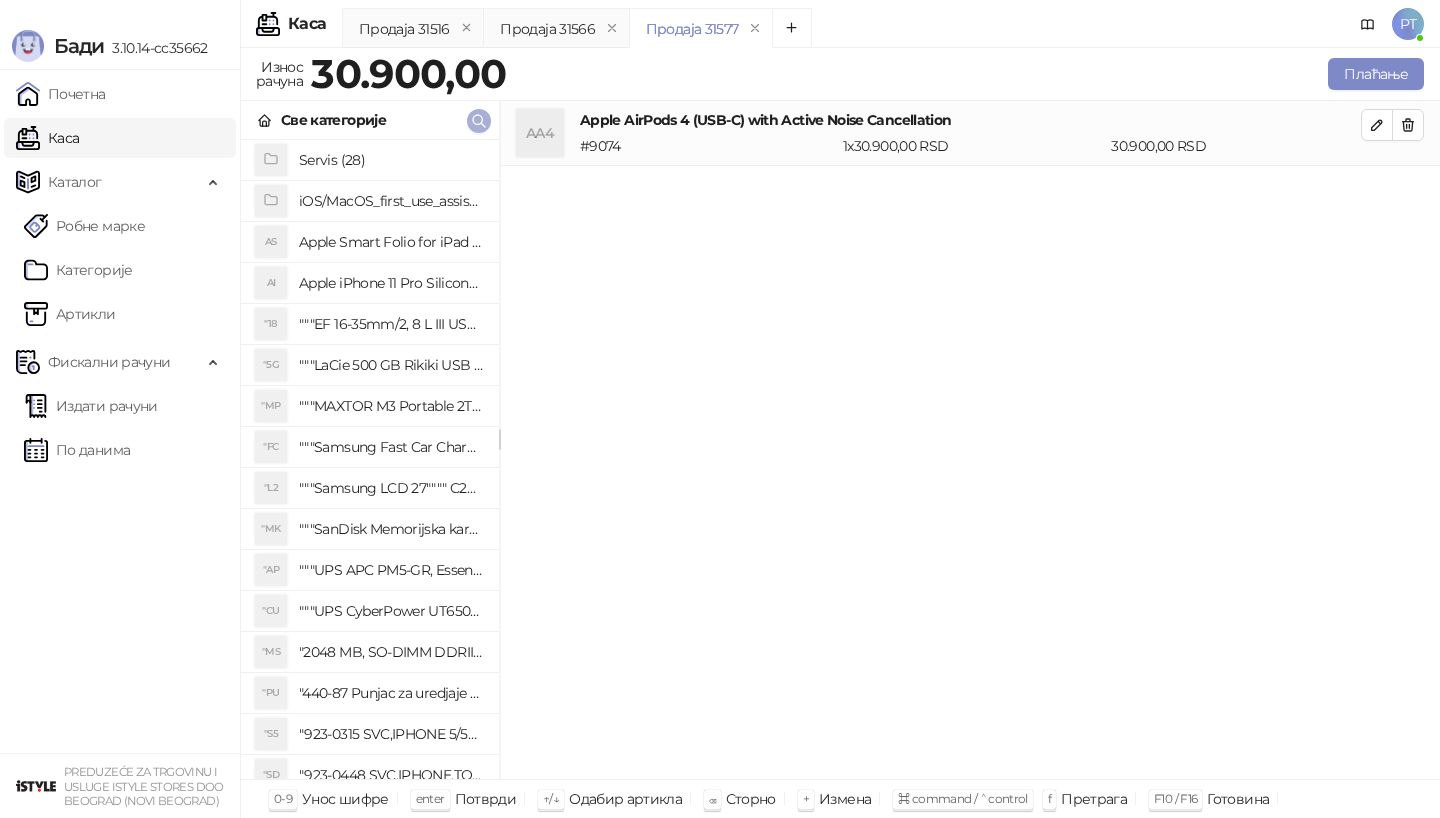 click 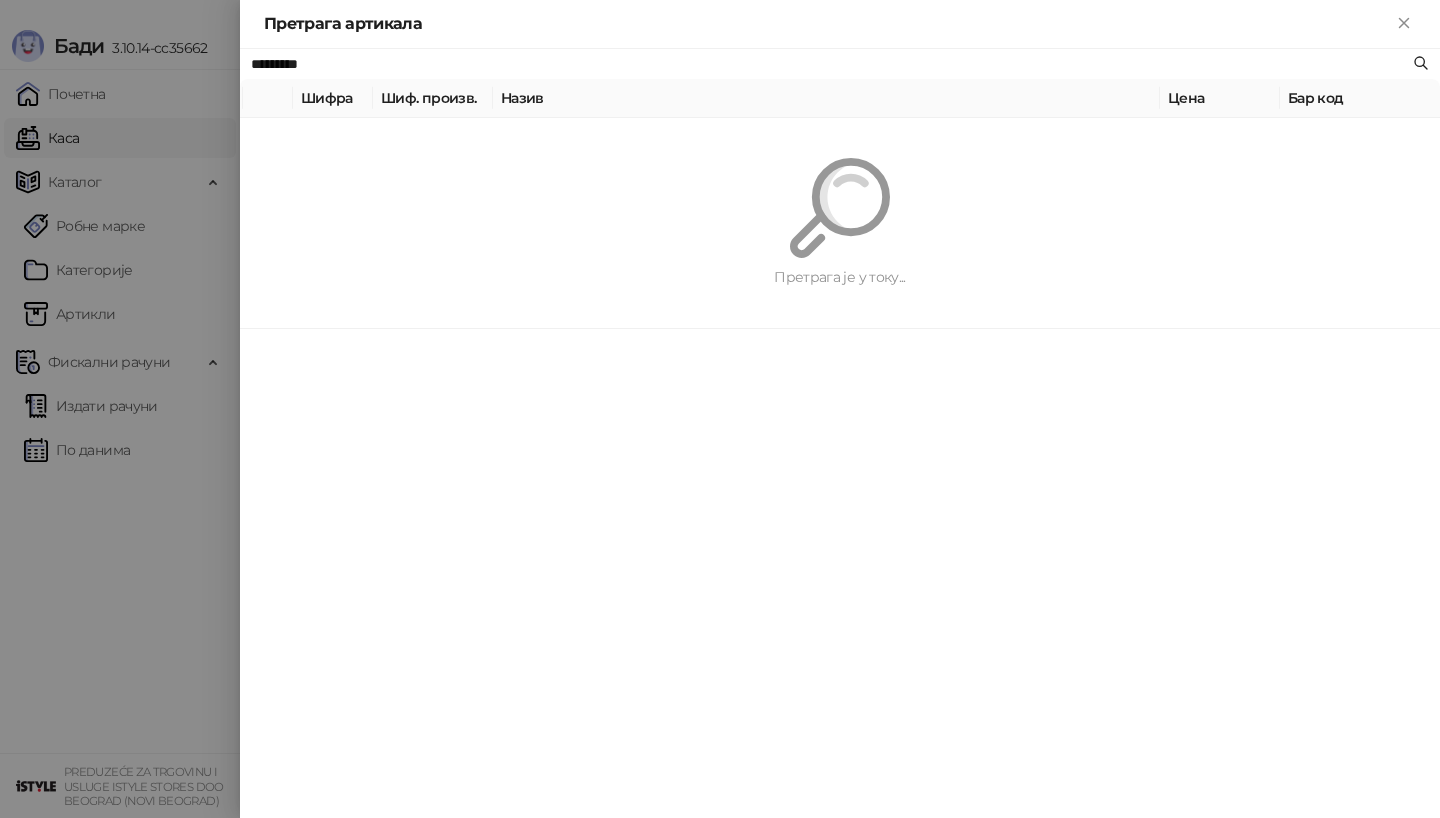 paste on "**********" 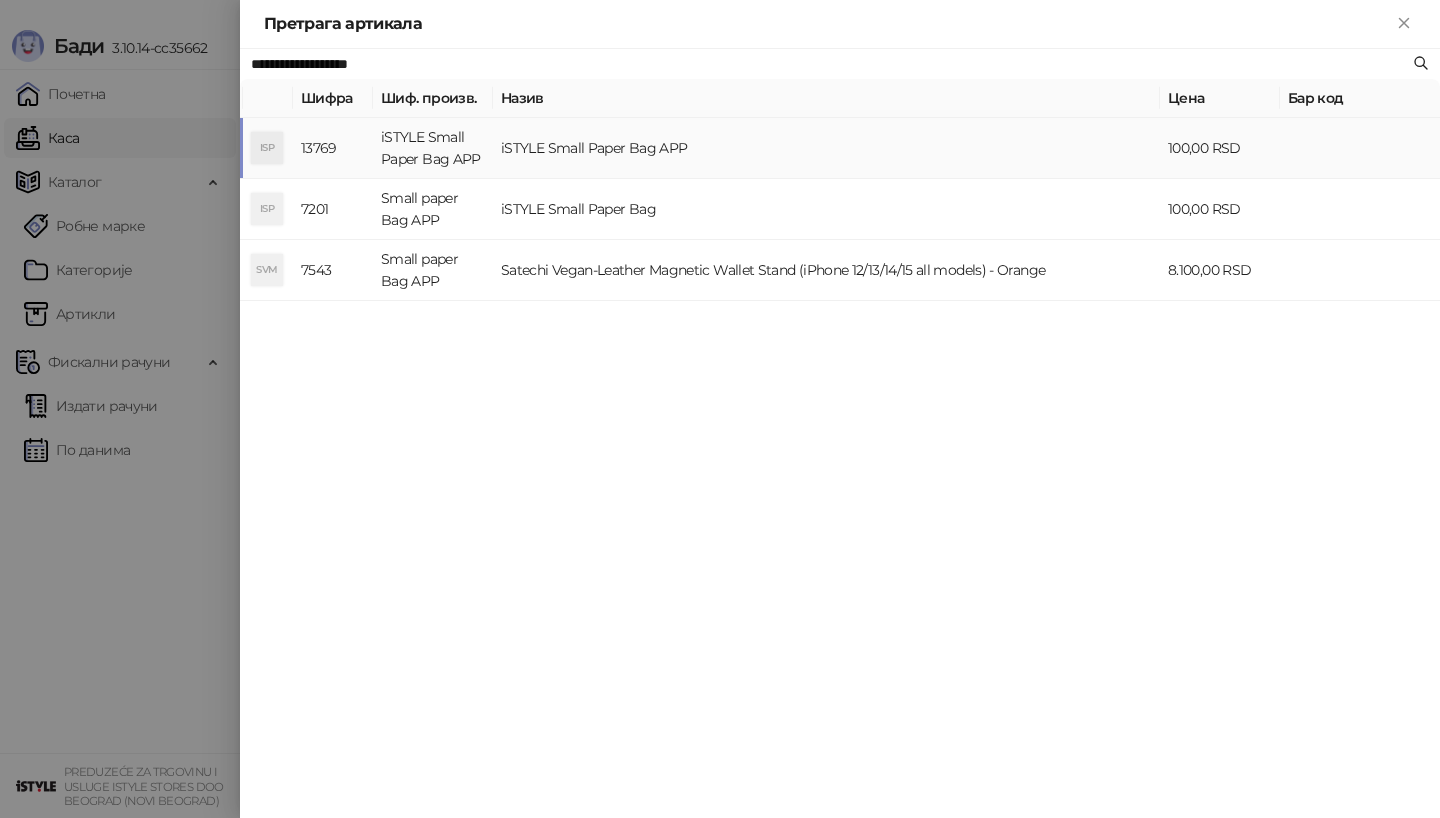 type on "**********" 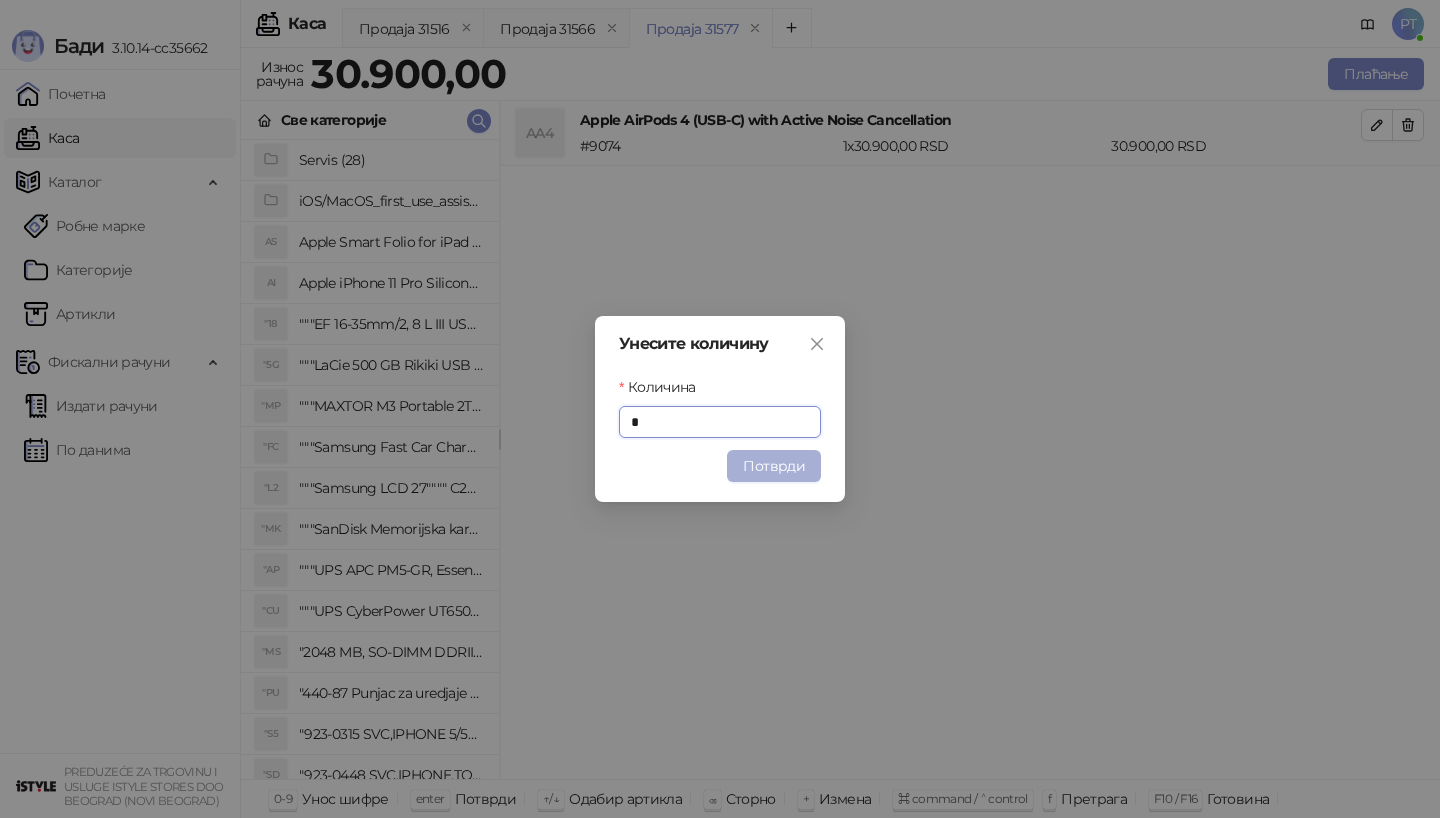 click on "Потврди" at bounding box center (774, 466) 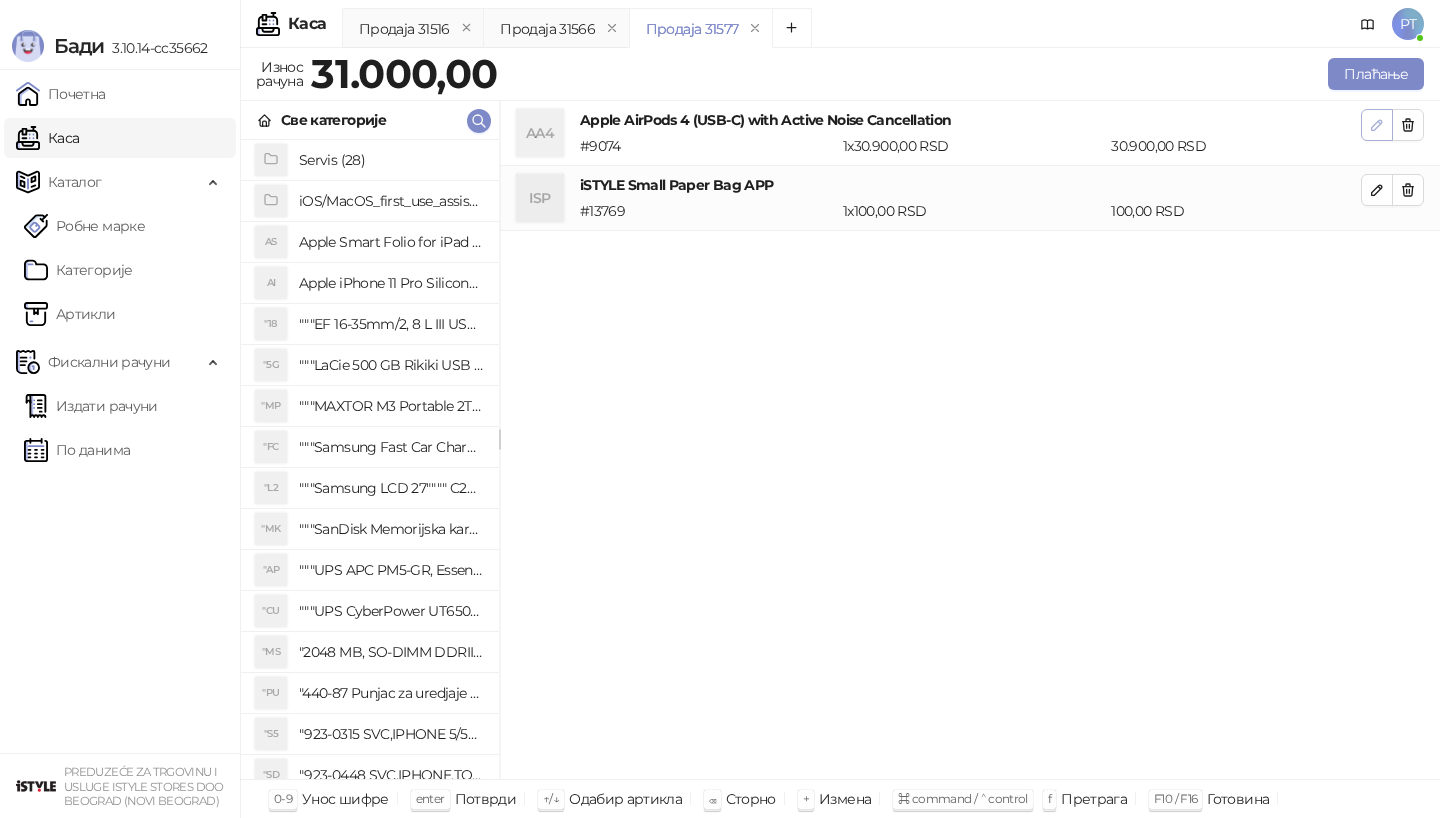 click 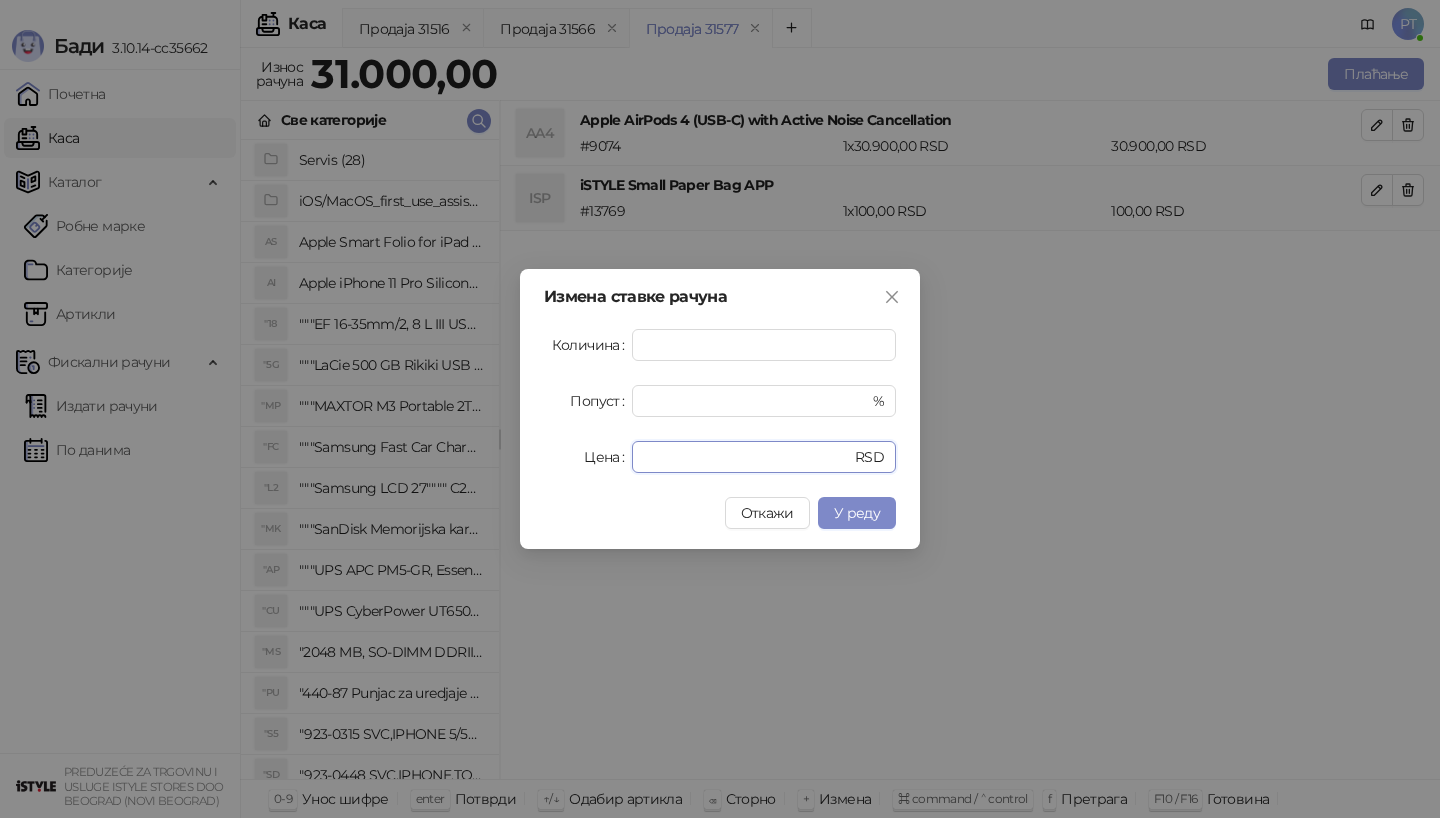 drag, startPoint x: 741, startPoint y: 458, endPoint x: 580, endPoint y: 460, distance: 161.01242 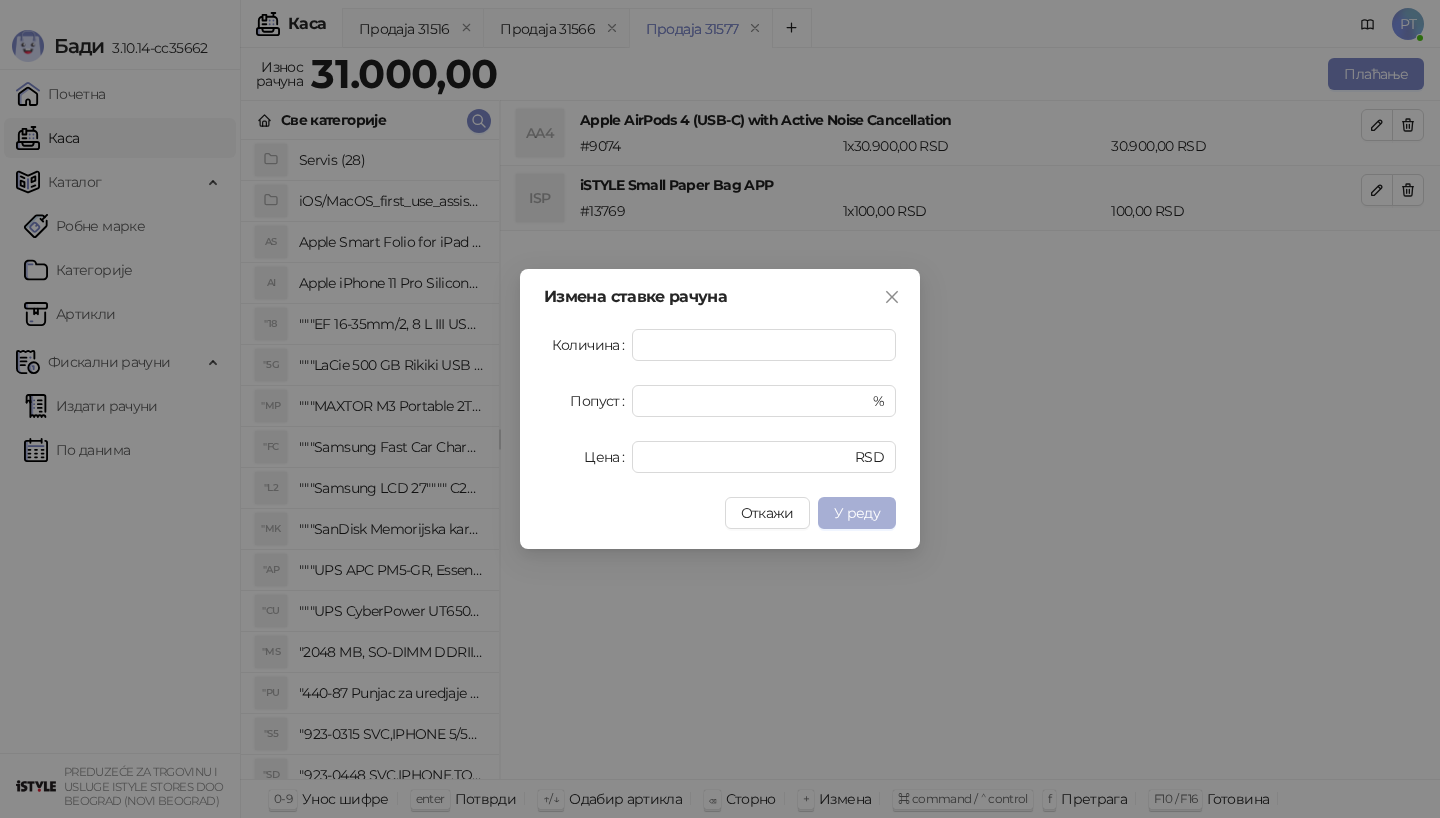 type on "*****" 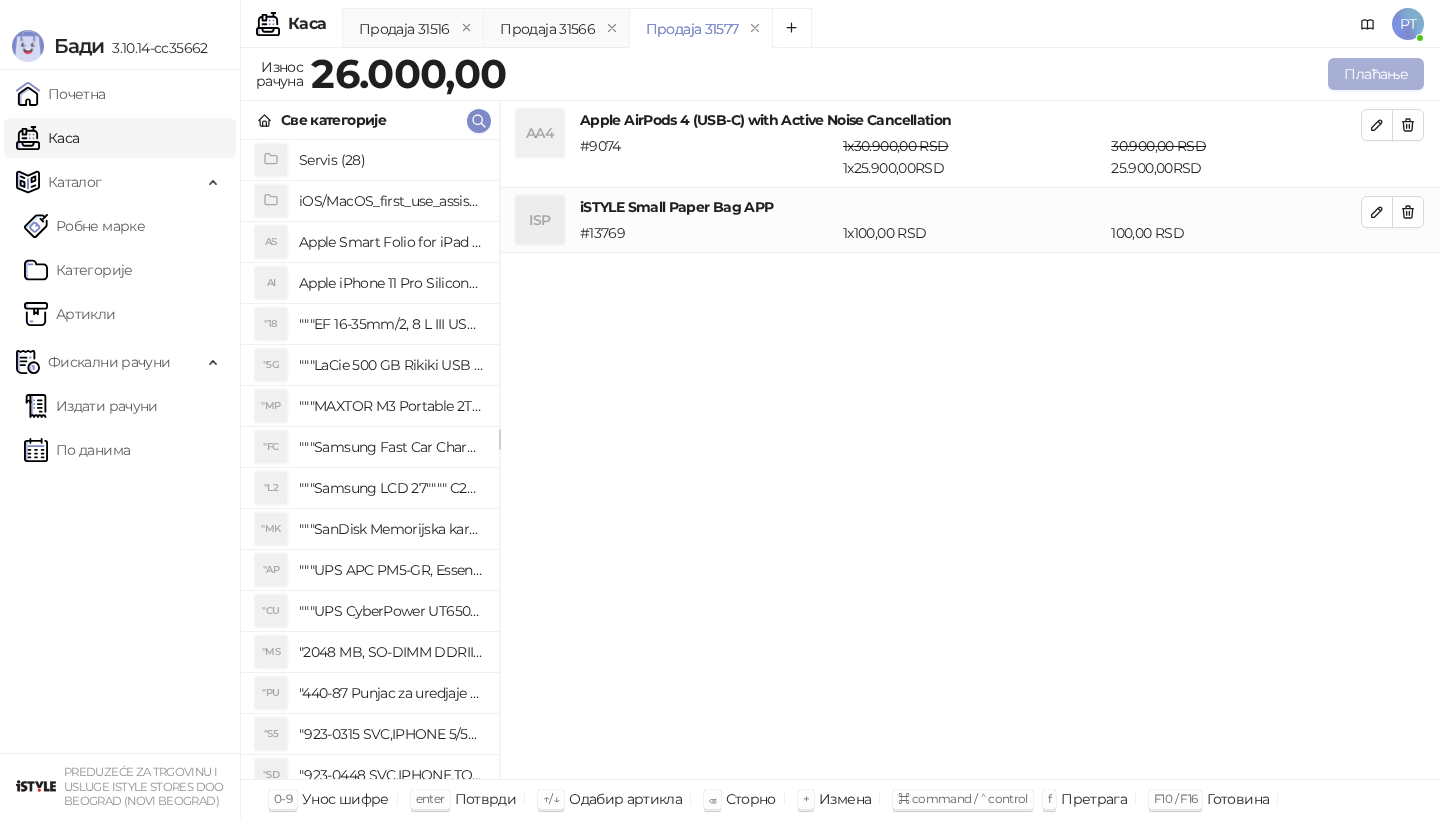 click on "Плаћање" at bounding box center [1376, 74] 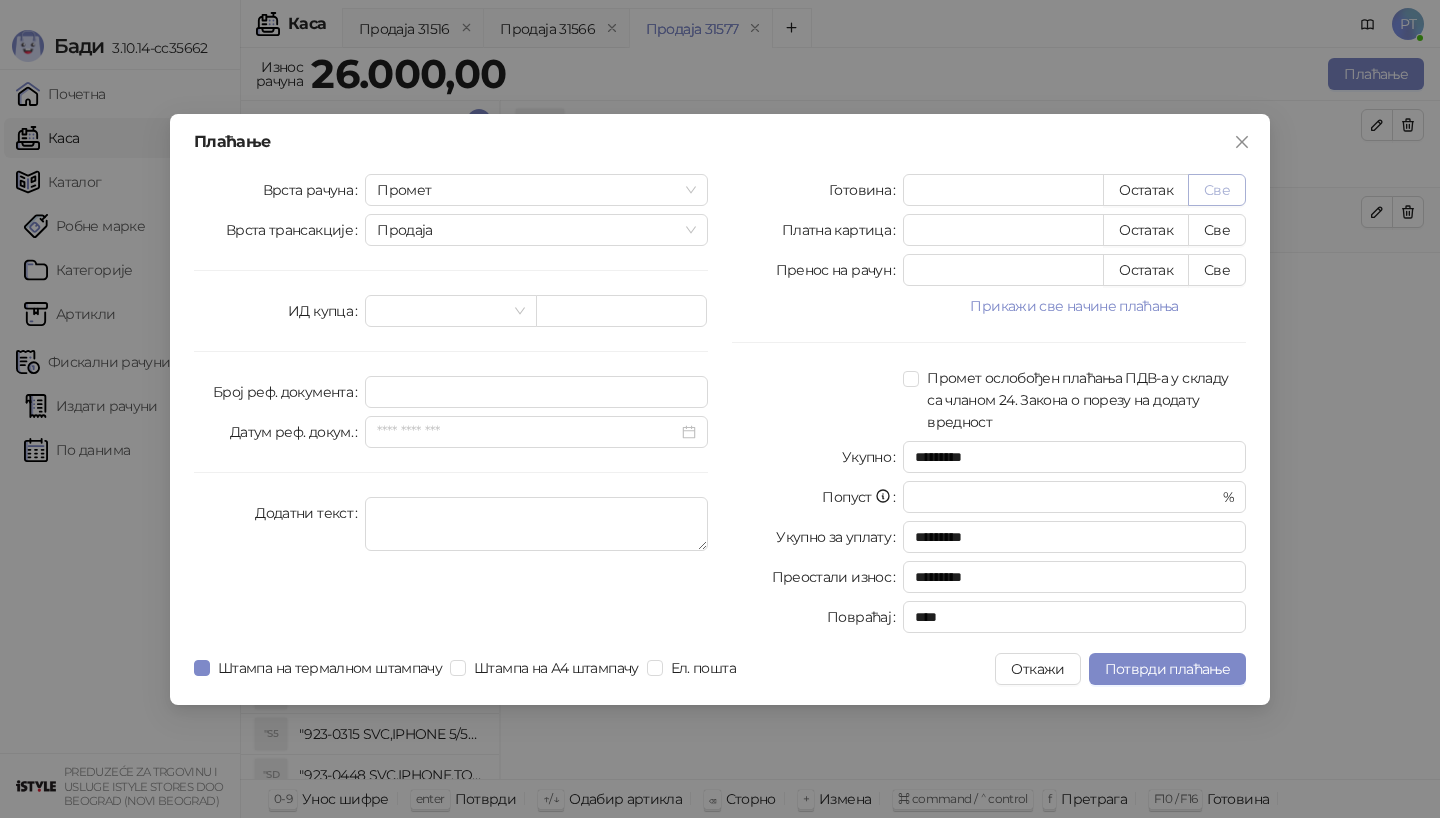 click on "Све" at bounding box center (1217, 190) 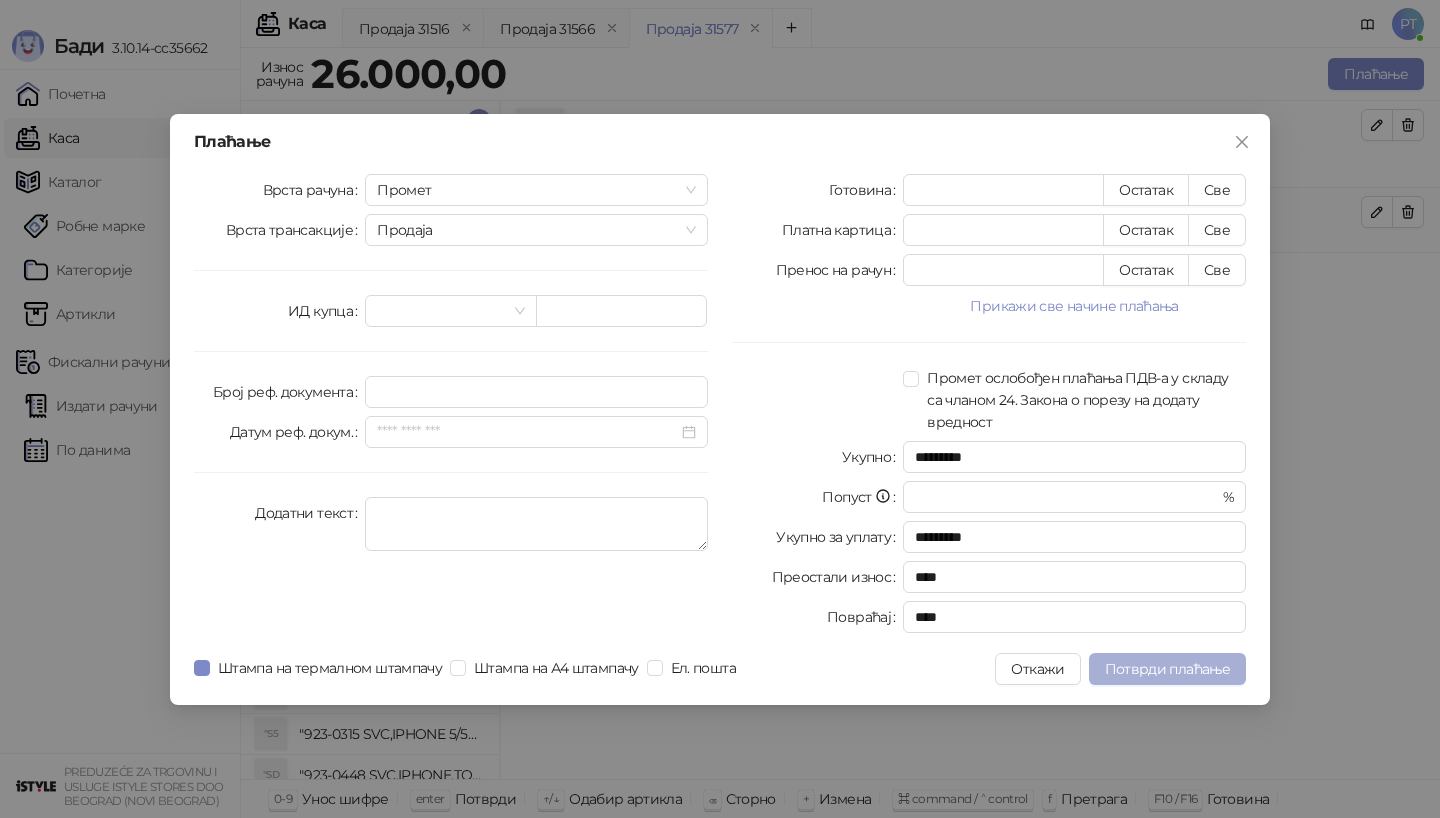 click on "Потврди плаћање" at bounding box center [1167, 669] 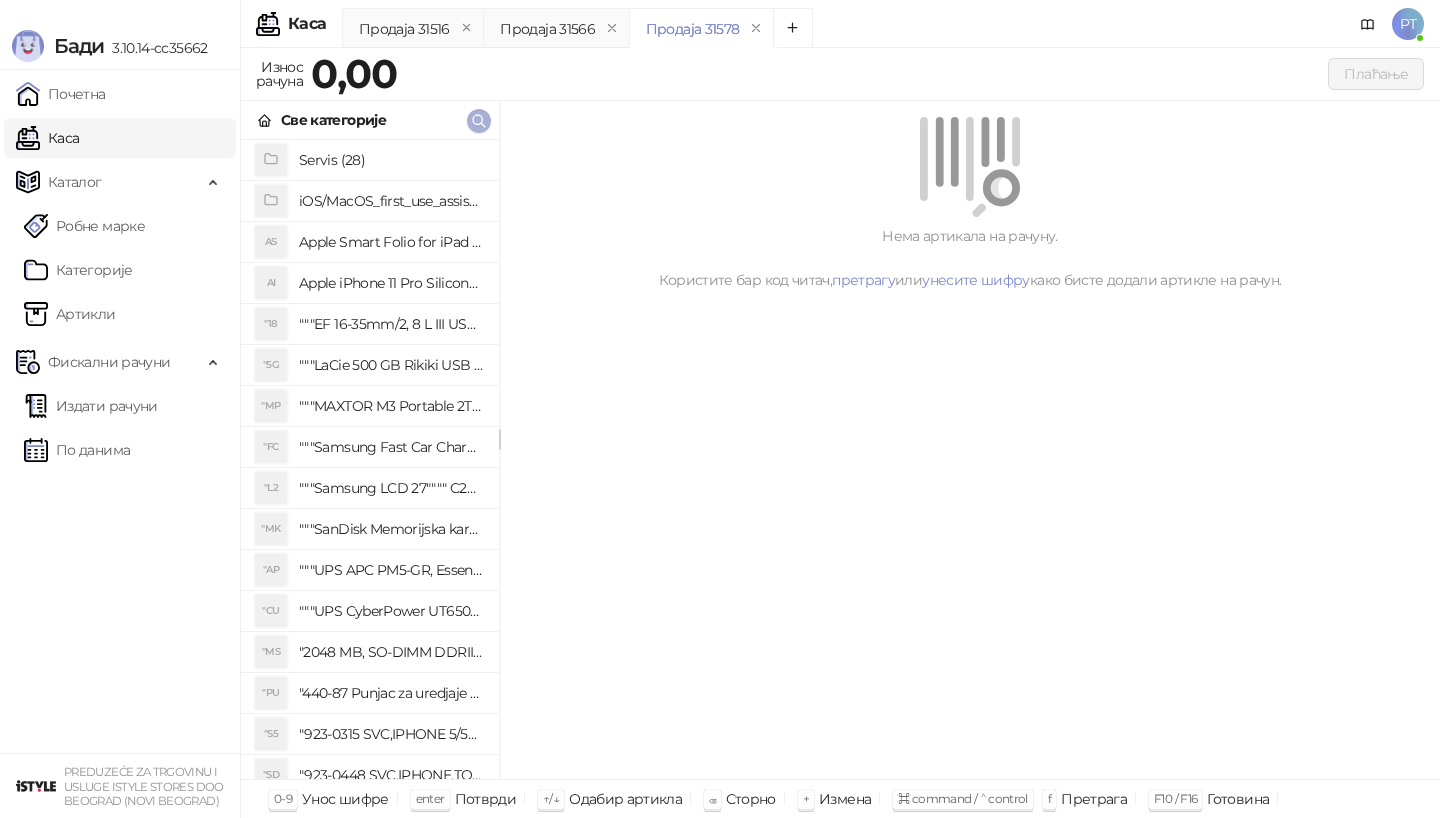 click 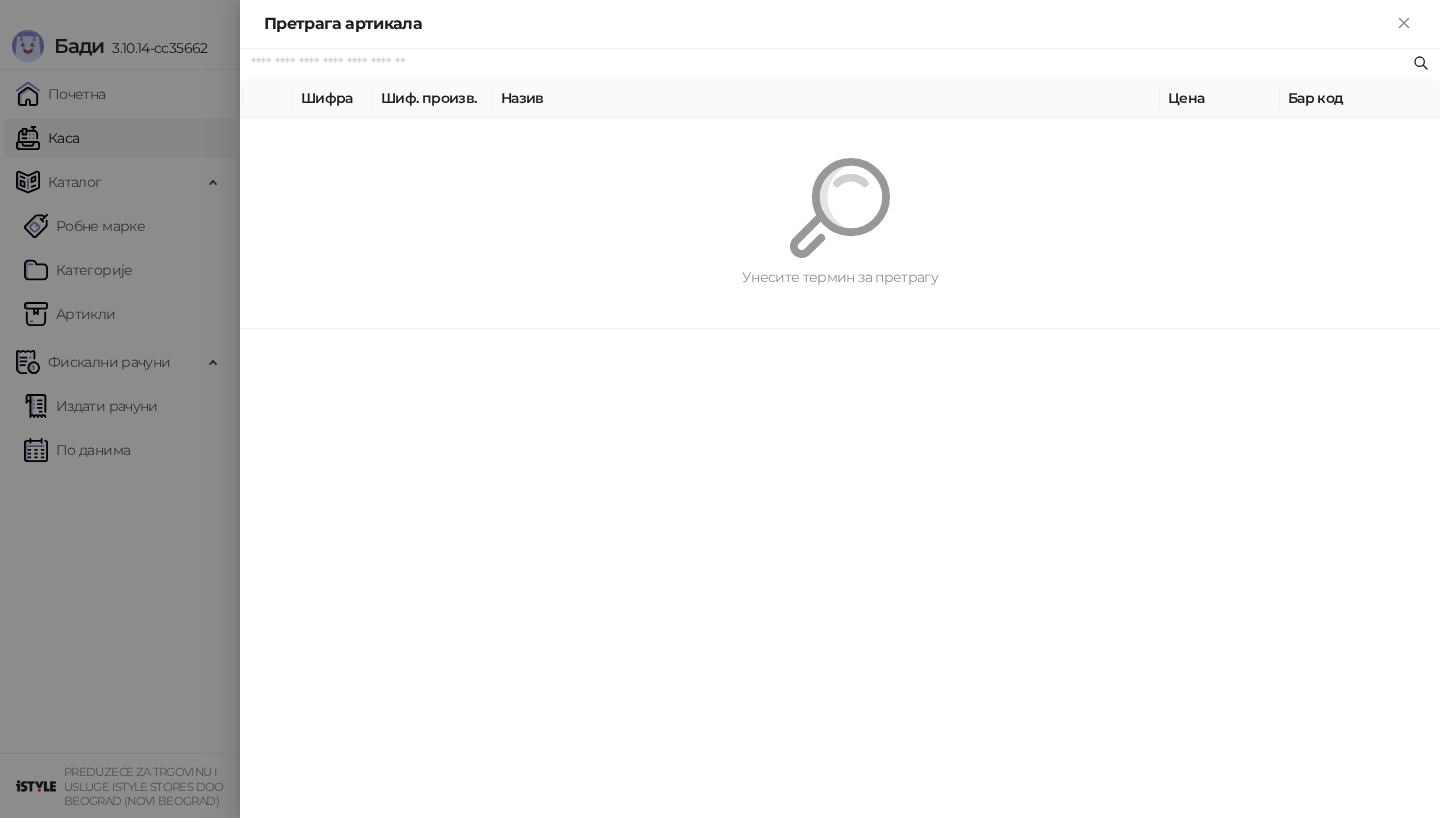 paste on "*********" 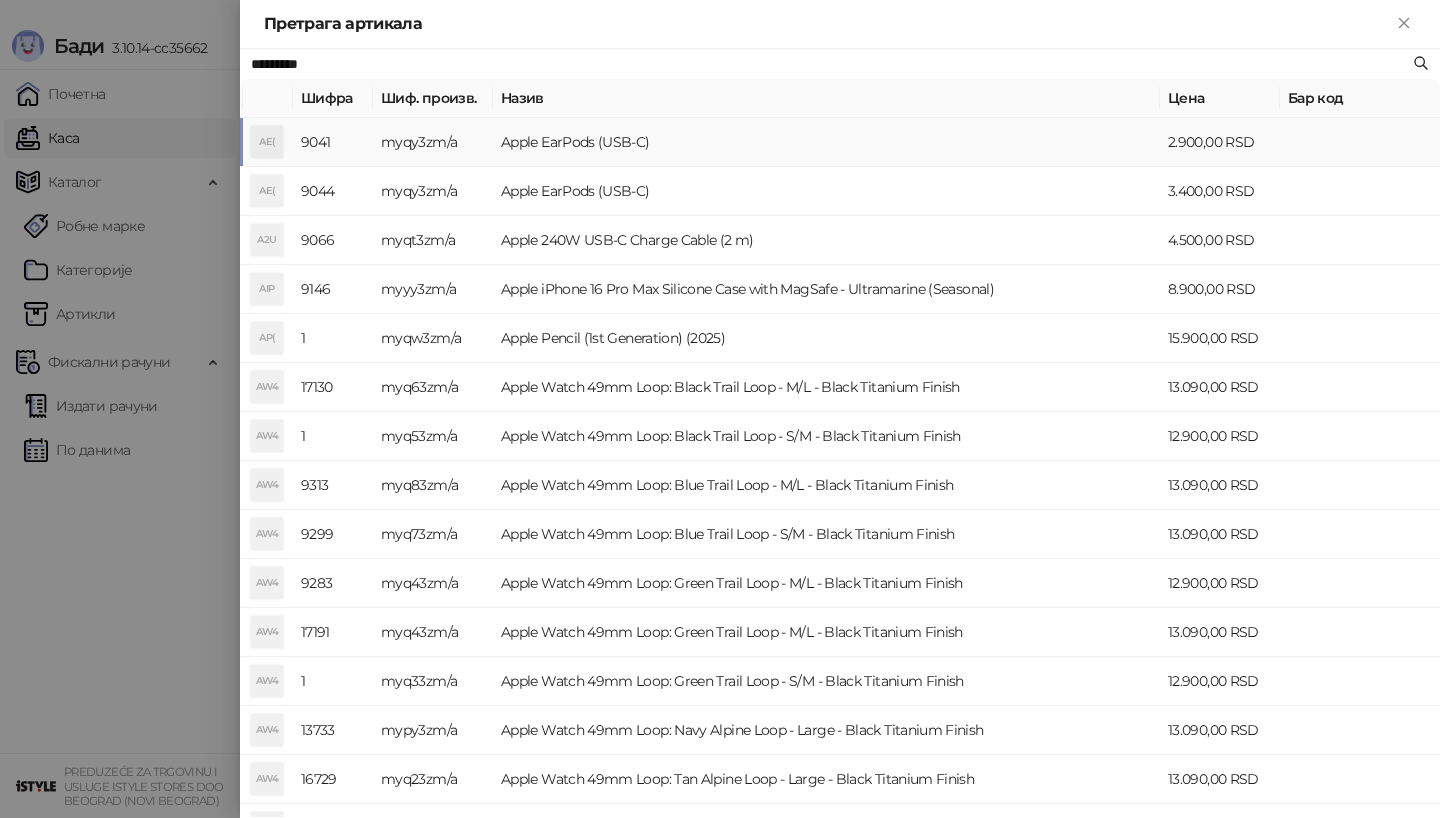 click on "AE(" at bounding box center [267, 142] 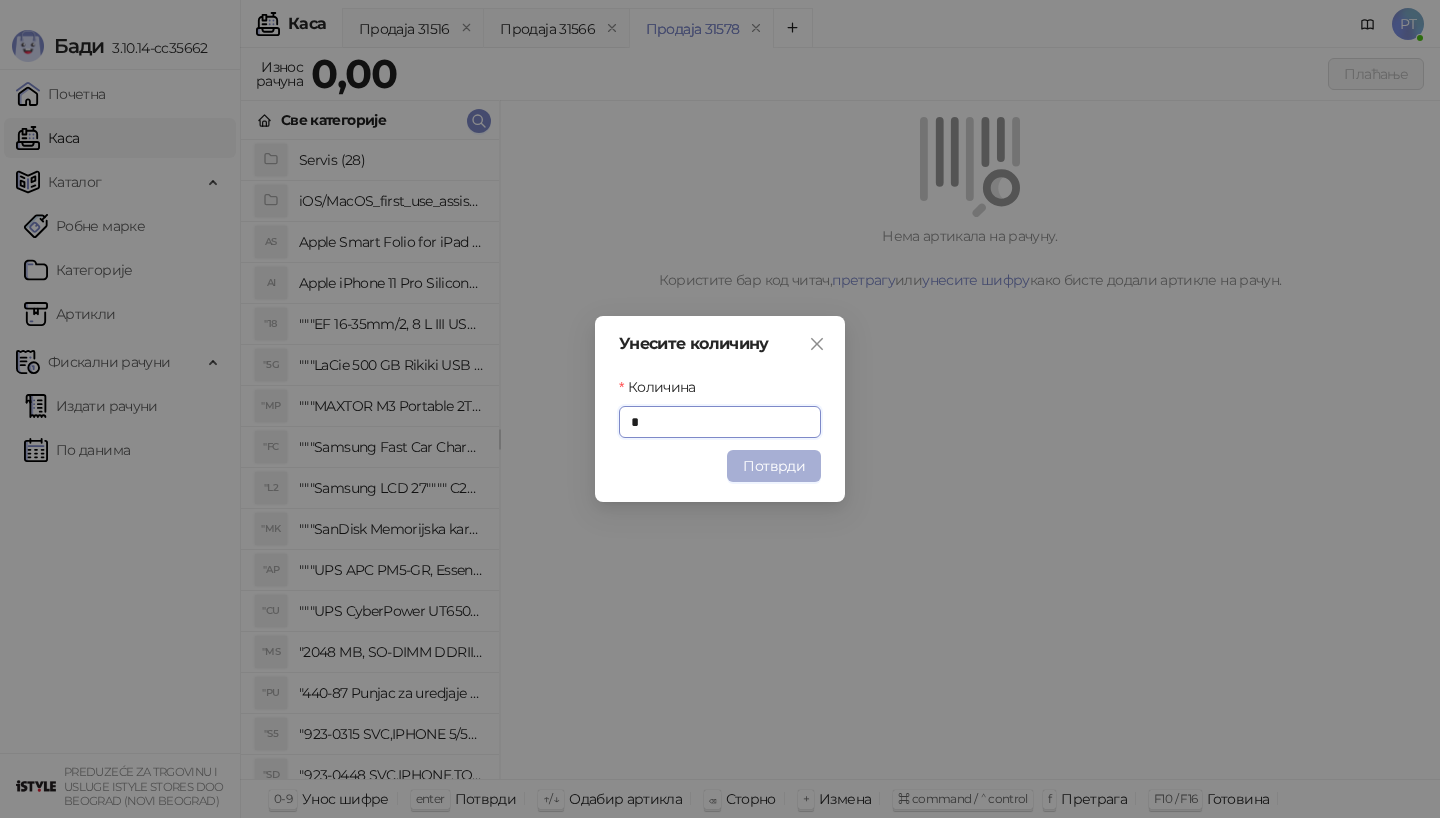 click on "Потврди" at bounding box center (774, 466) 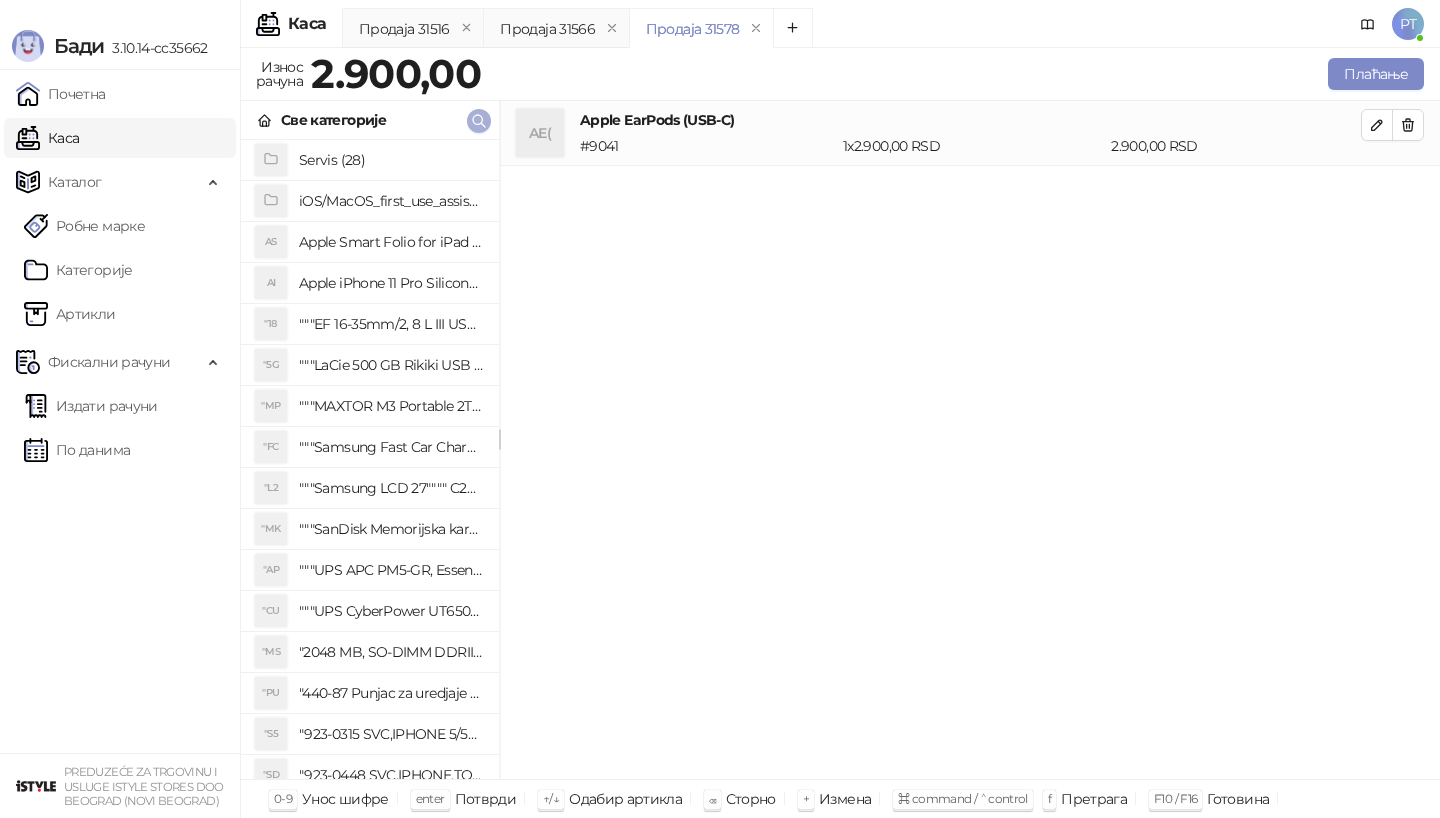 click 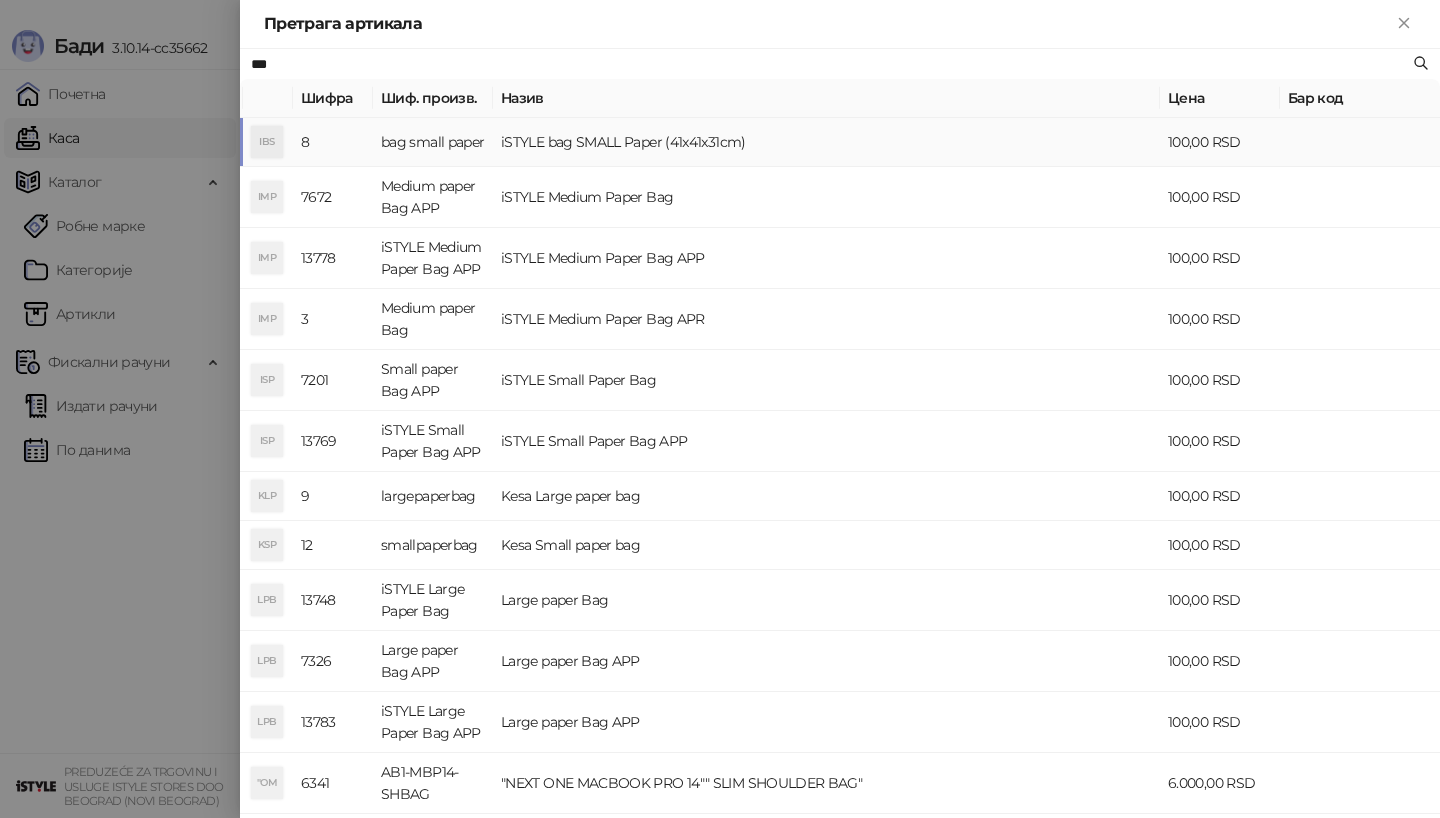 type on "***" 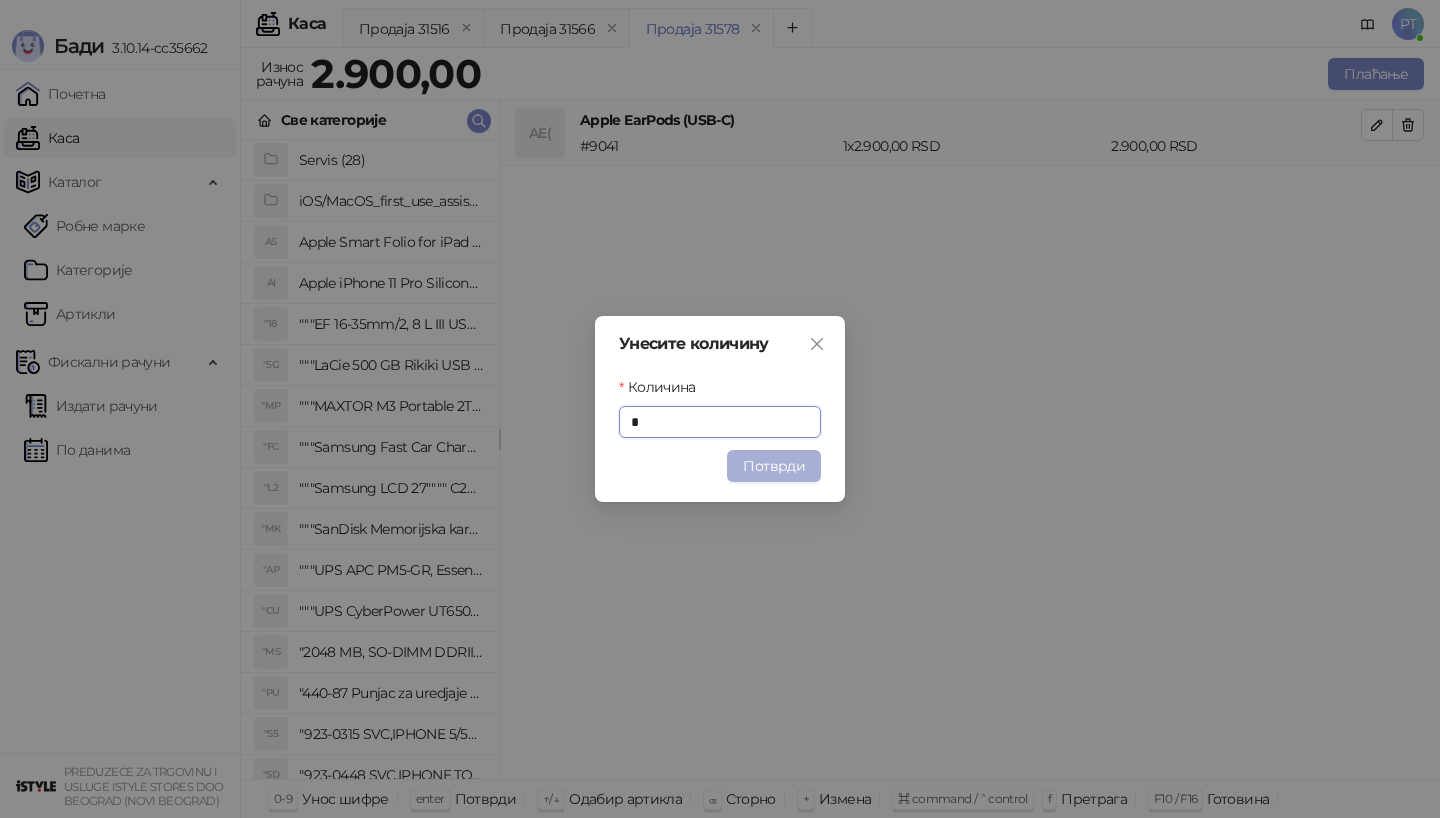 click on "Потврди" at bounding box center (774, 466) 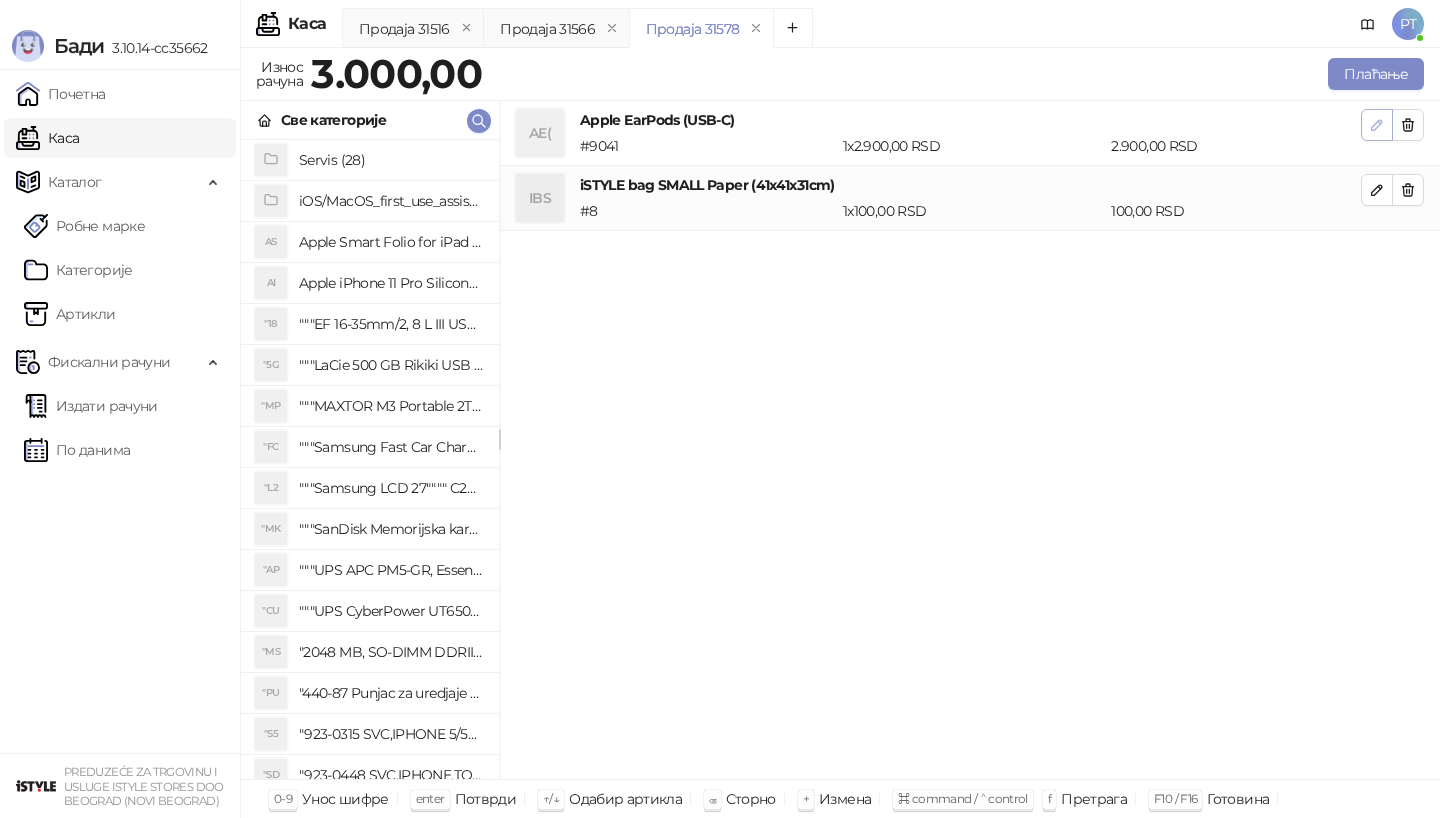click 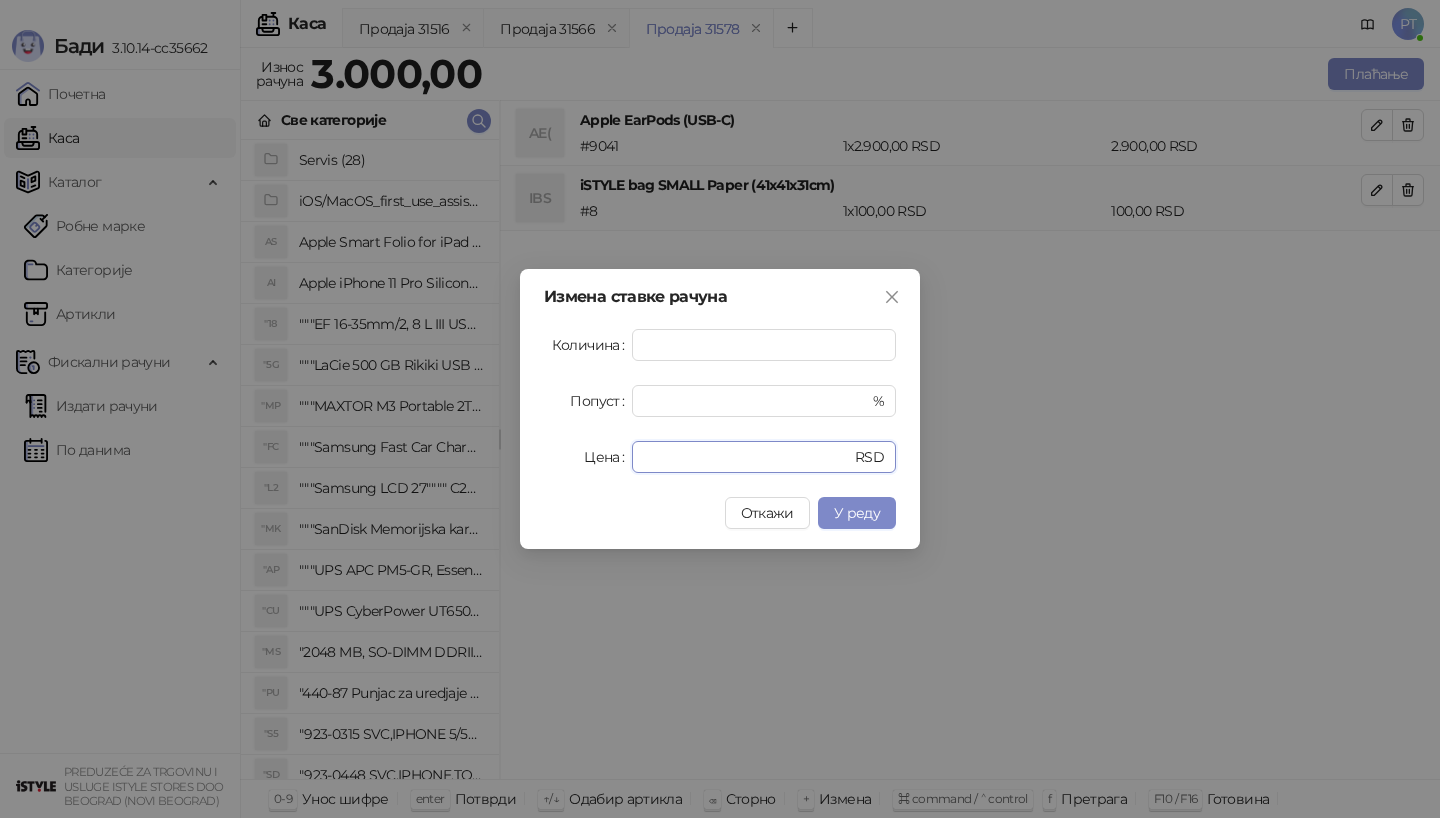 drag, startPoint x: 695, startPoint y: 466, endPoint x: 513, endPoint y: 466, distance: 182 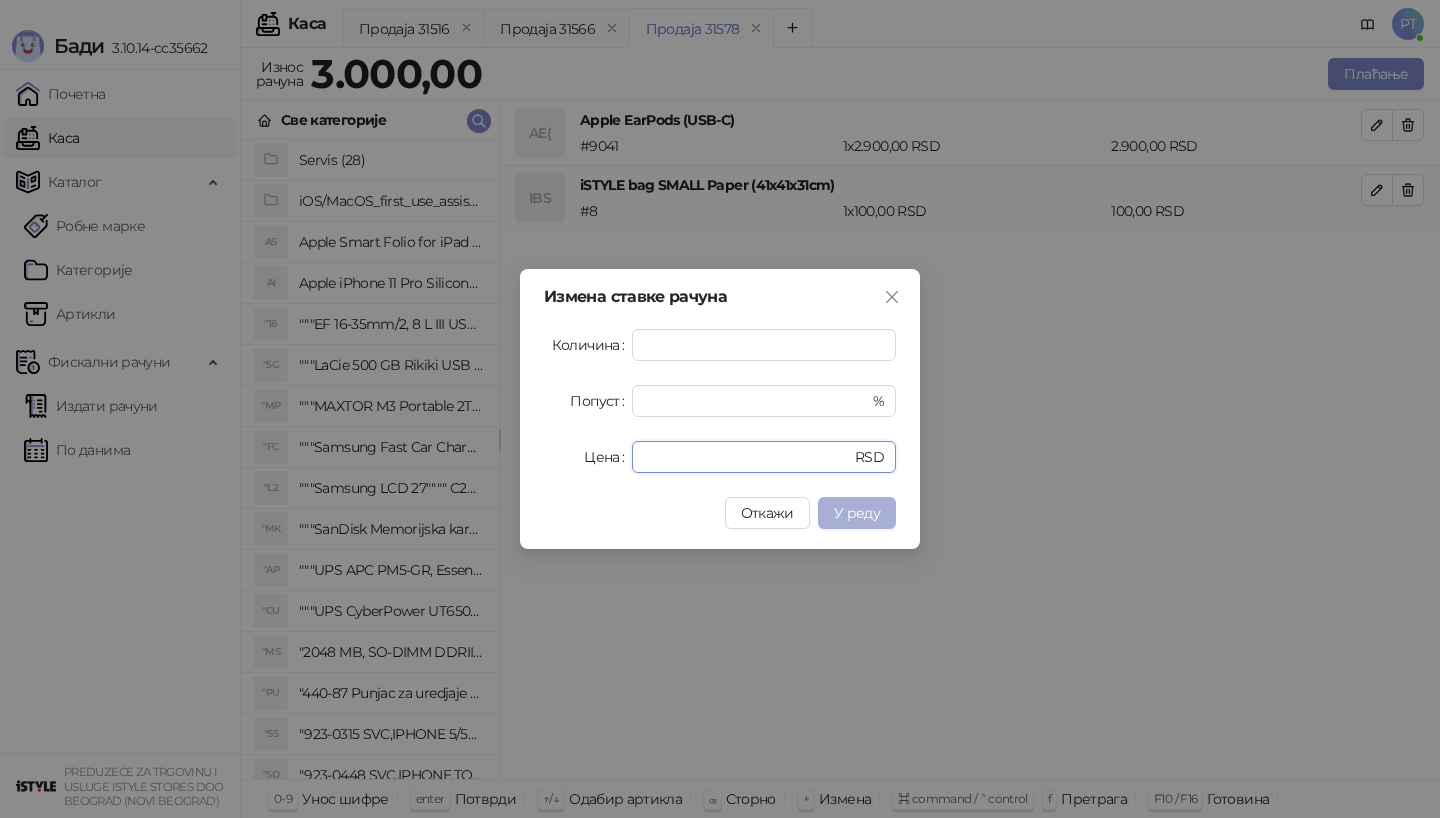 type on "****" 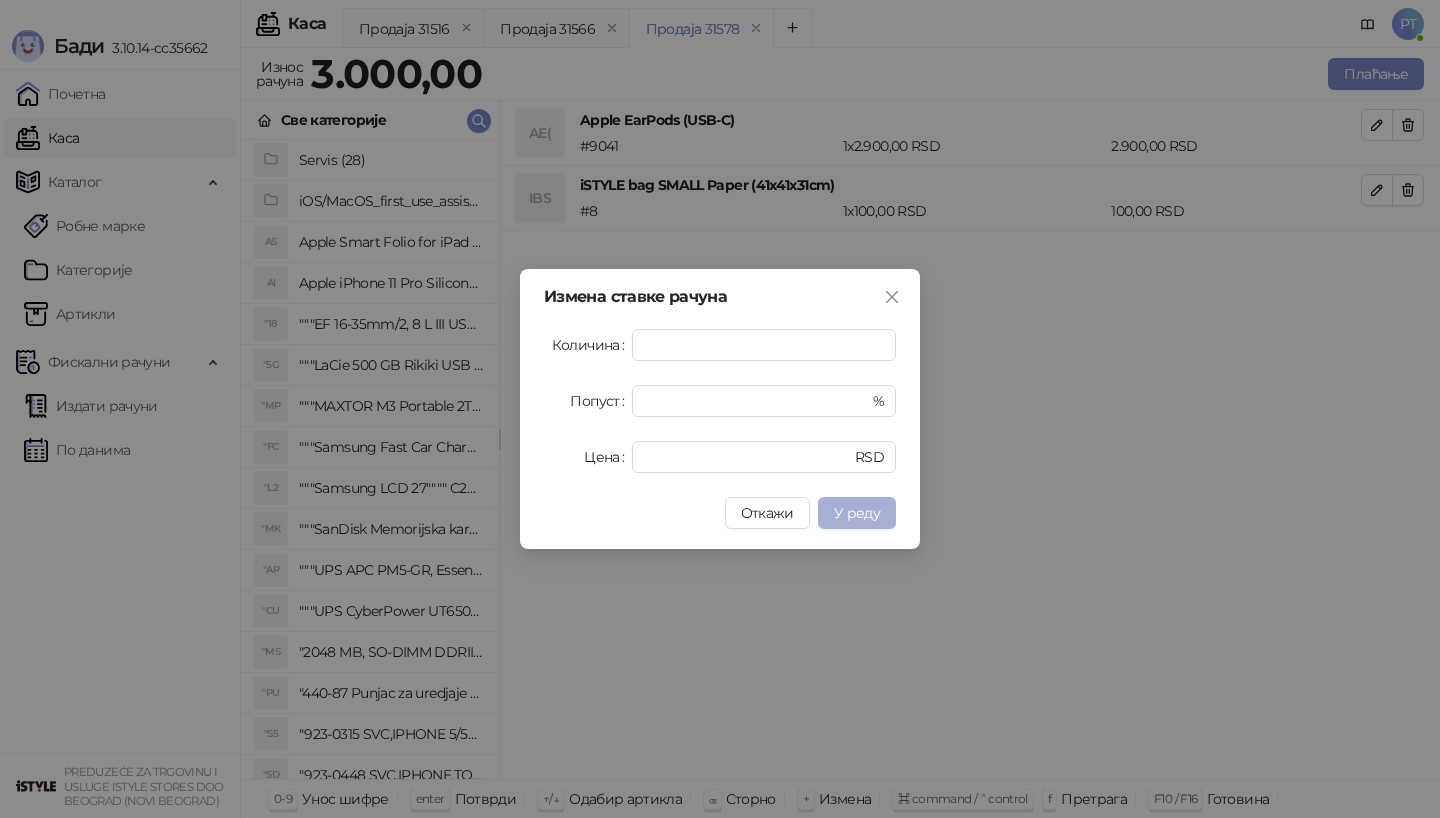 click on "У реду" at bounding box center (857, 513) 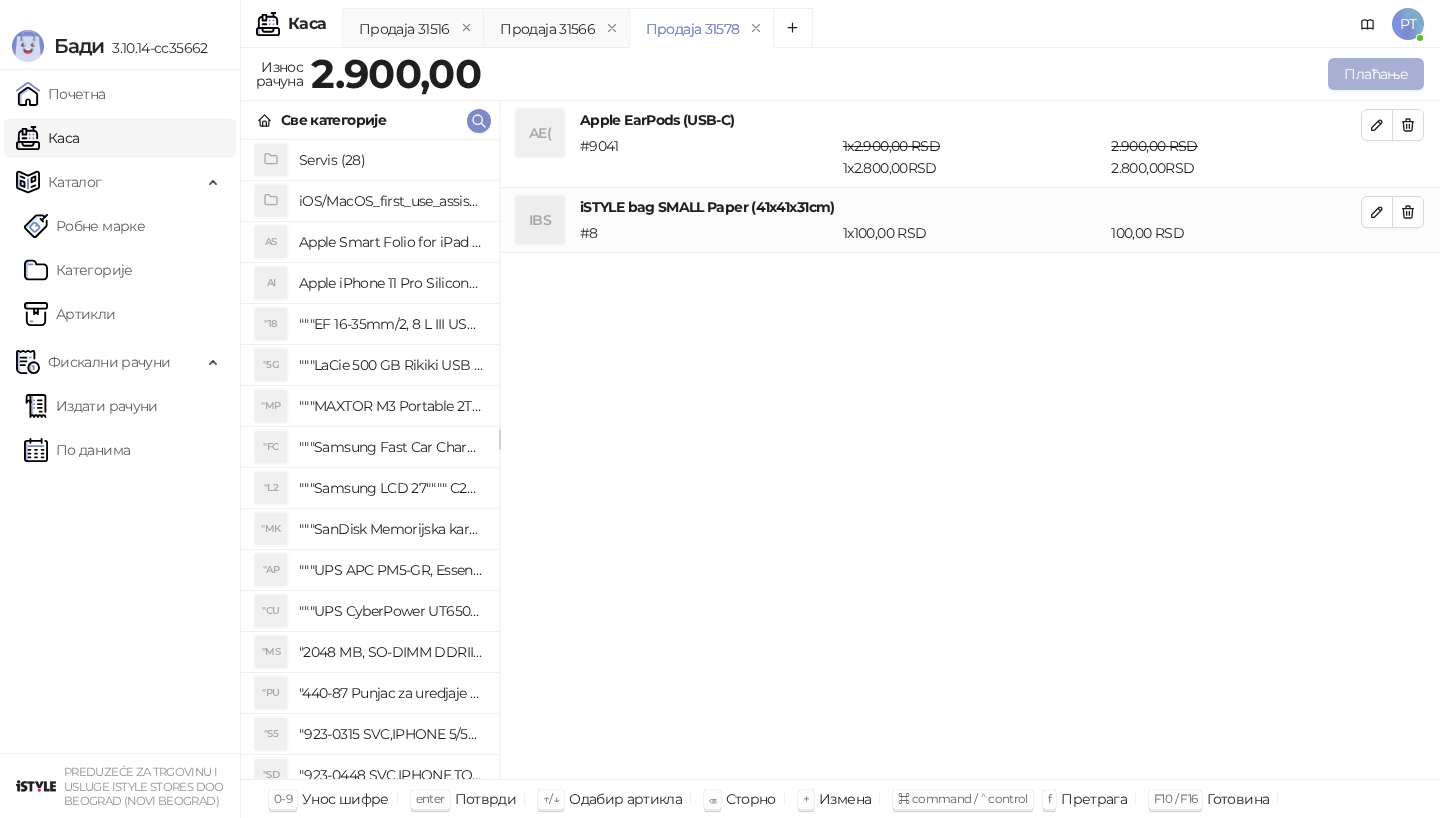 click on "Плаћање" at bounding box center (1376, 74) 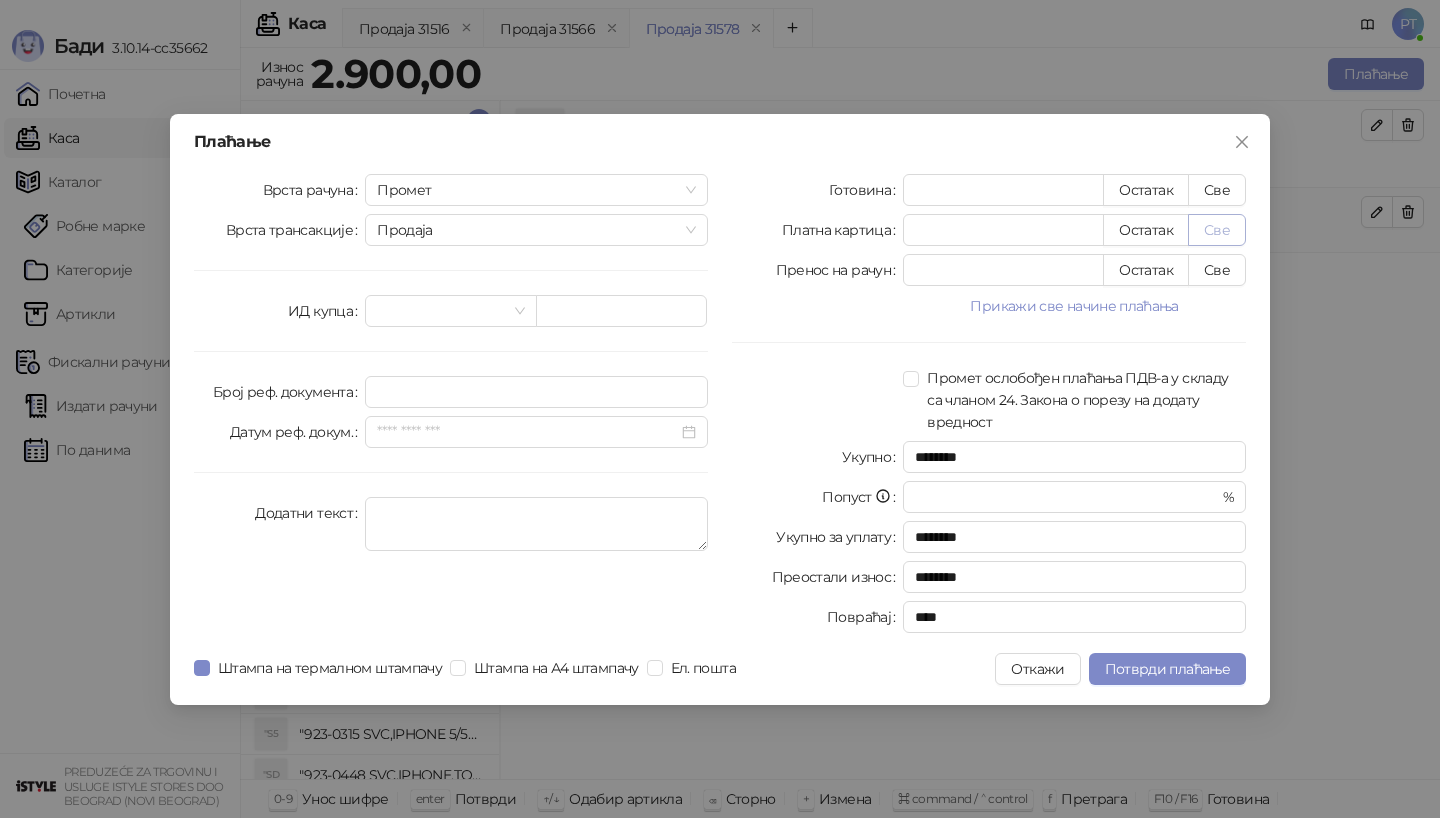 click on "Све" at bounding box center [1217, 230] 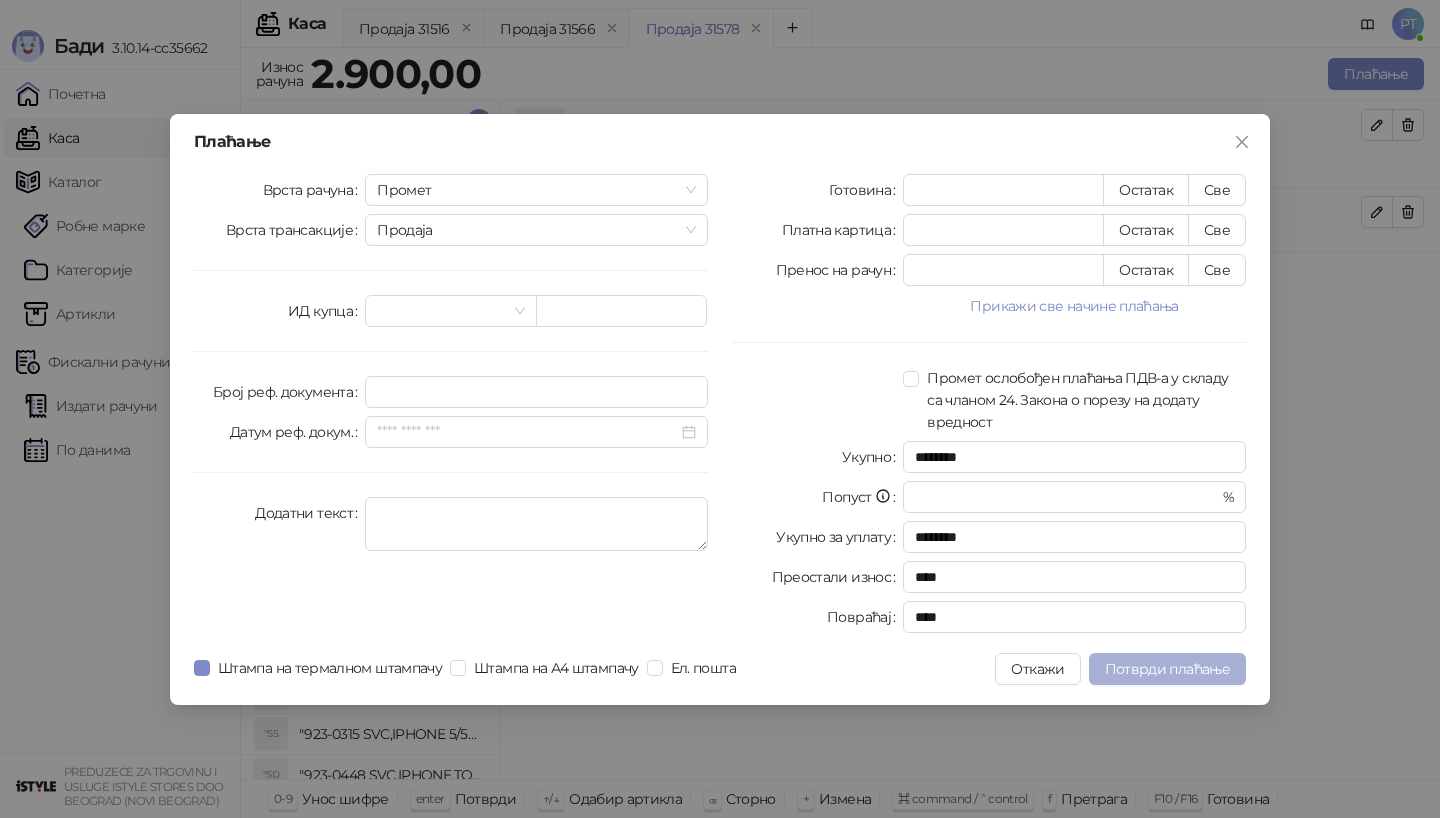 click on "Потврди плаћање" at bounding box center (1167, 669) 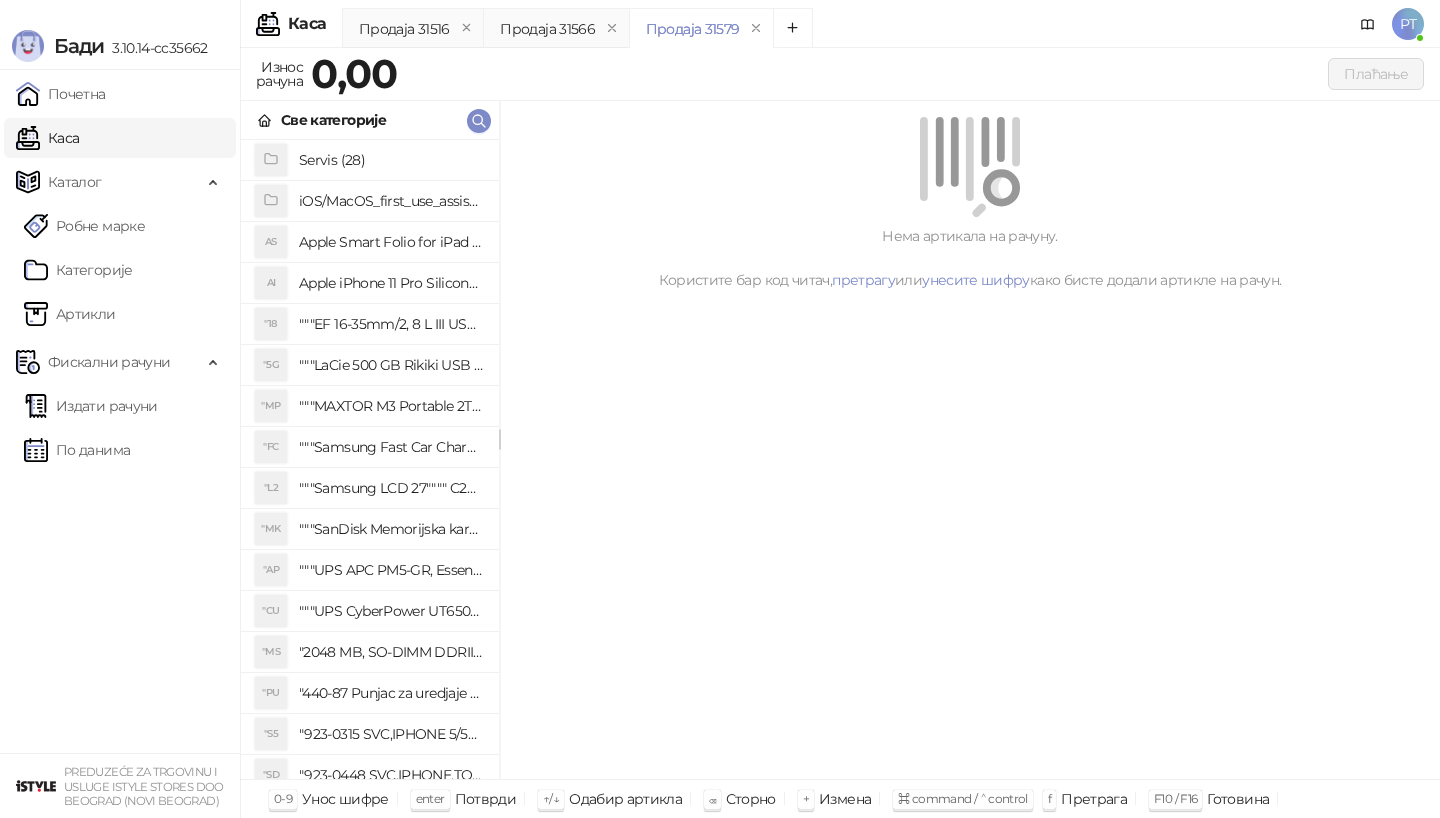 click on "Све категорије" at bounding box center (370, 120) 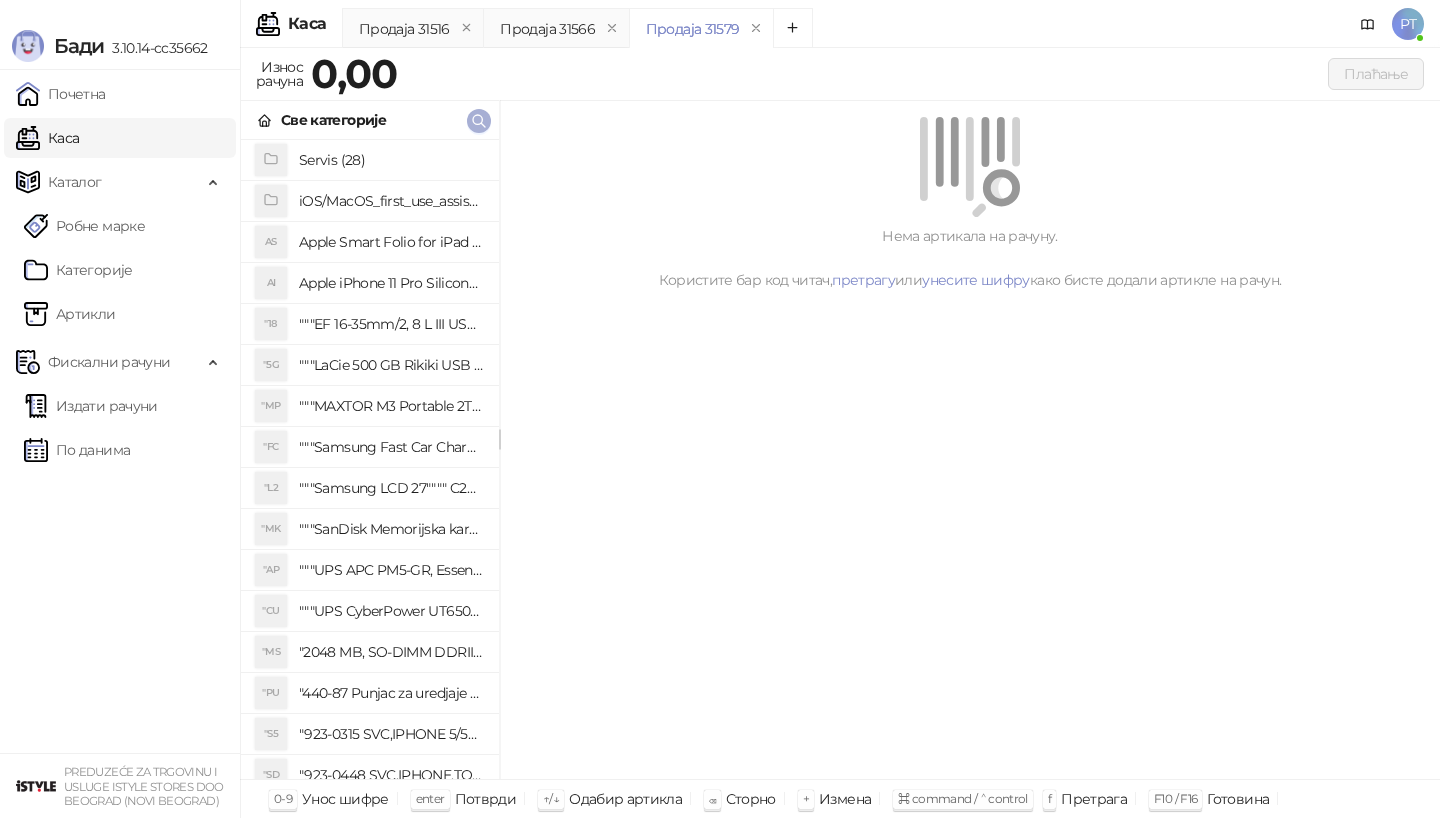 click 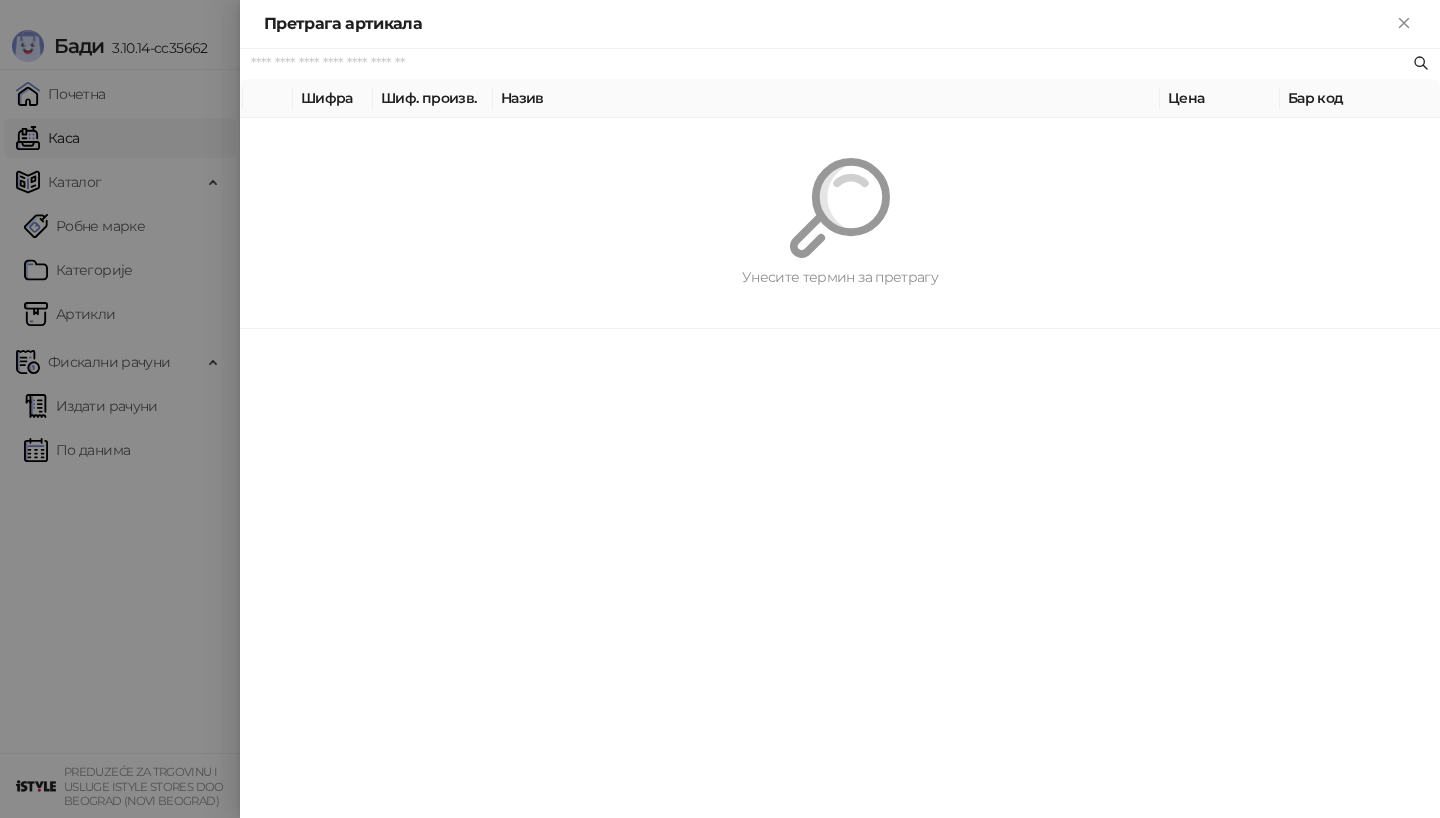 paste on "**********" 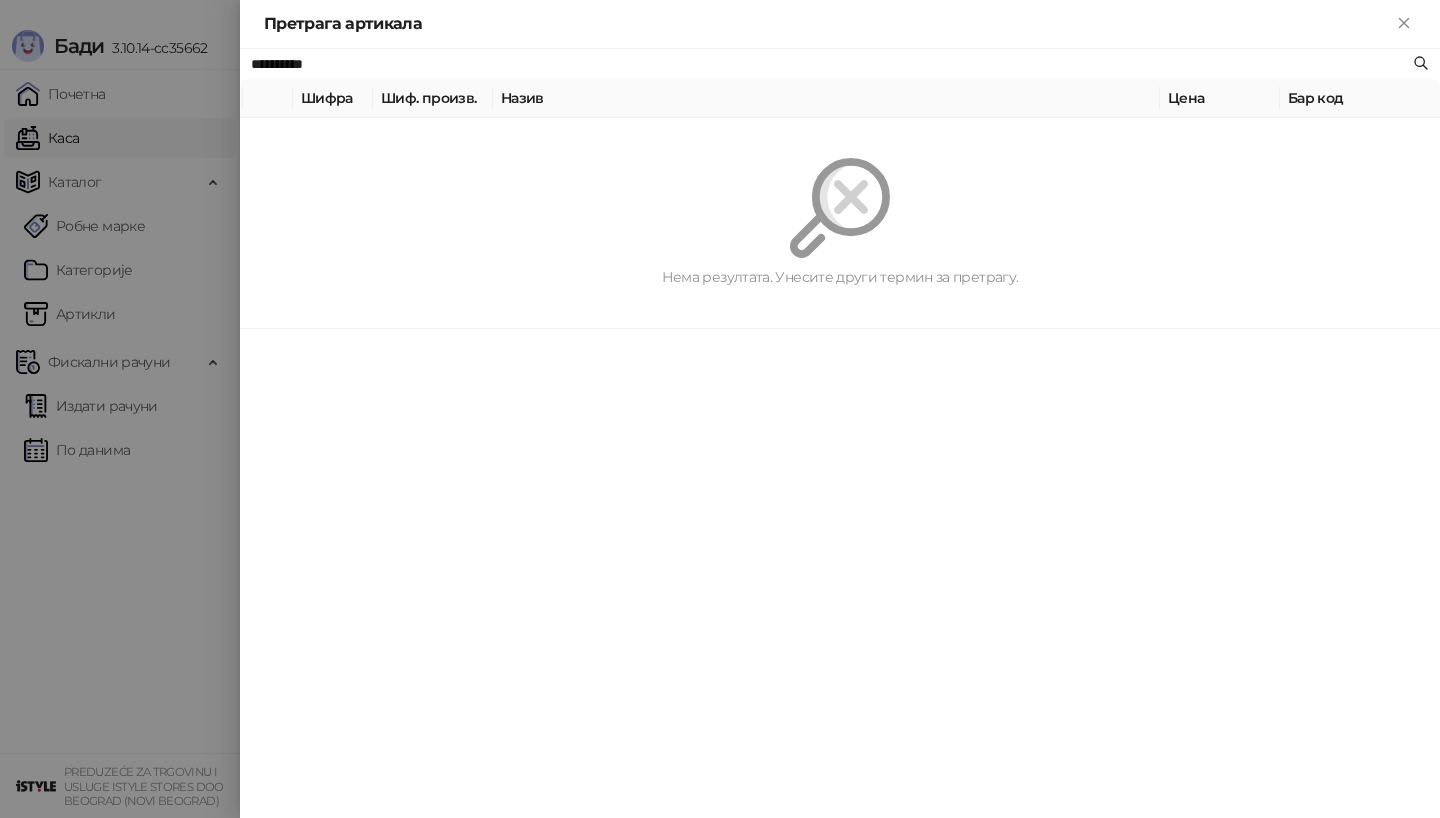 click on "Нема резултата. Унесите други термин за претрагу." at bounding box center (840, 223) 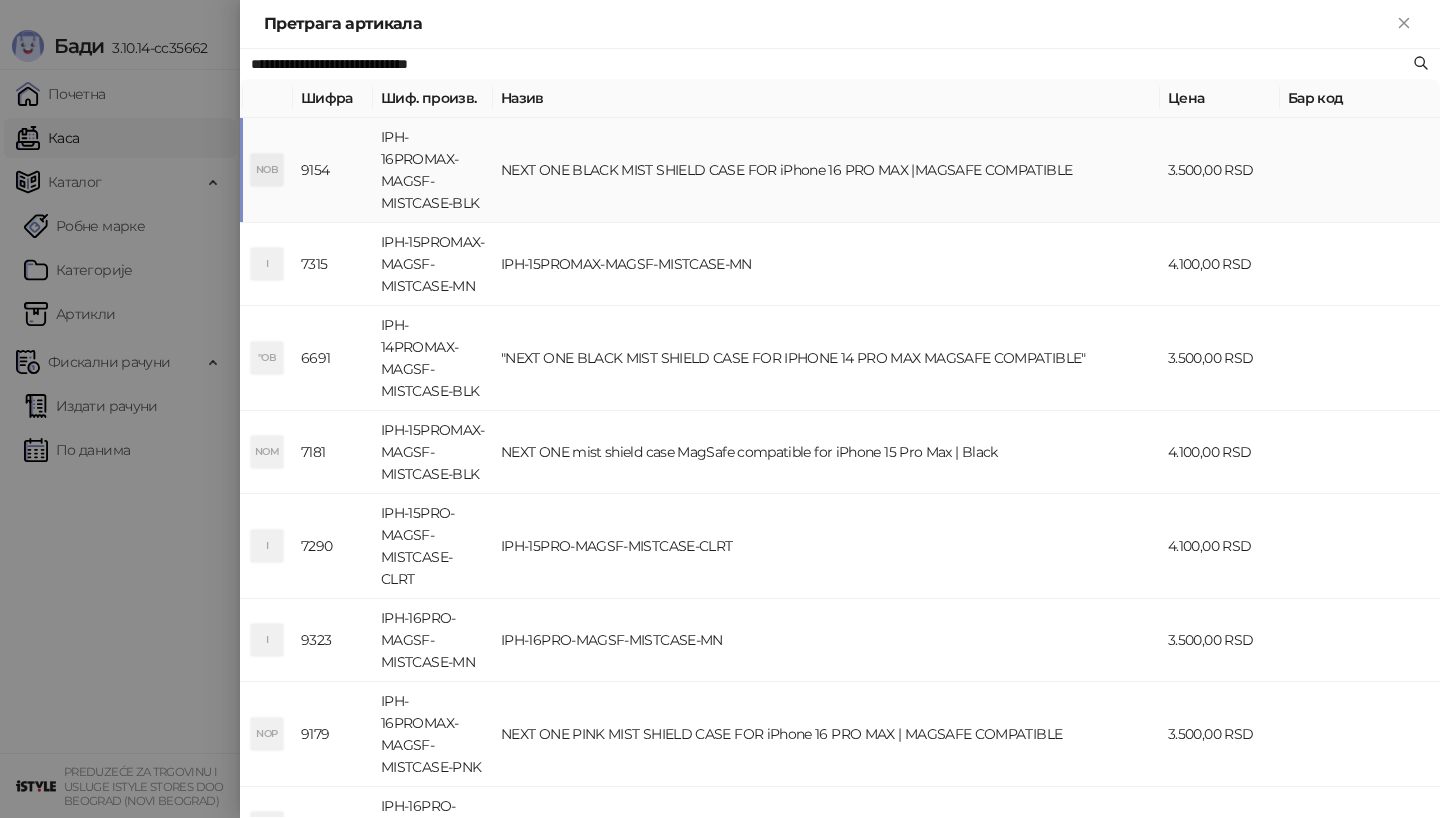 click on "NOB" at bounding box center [268, 170] 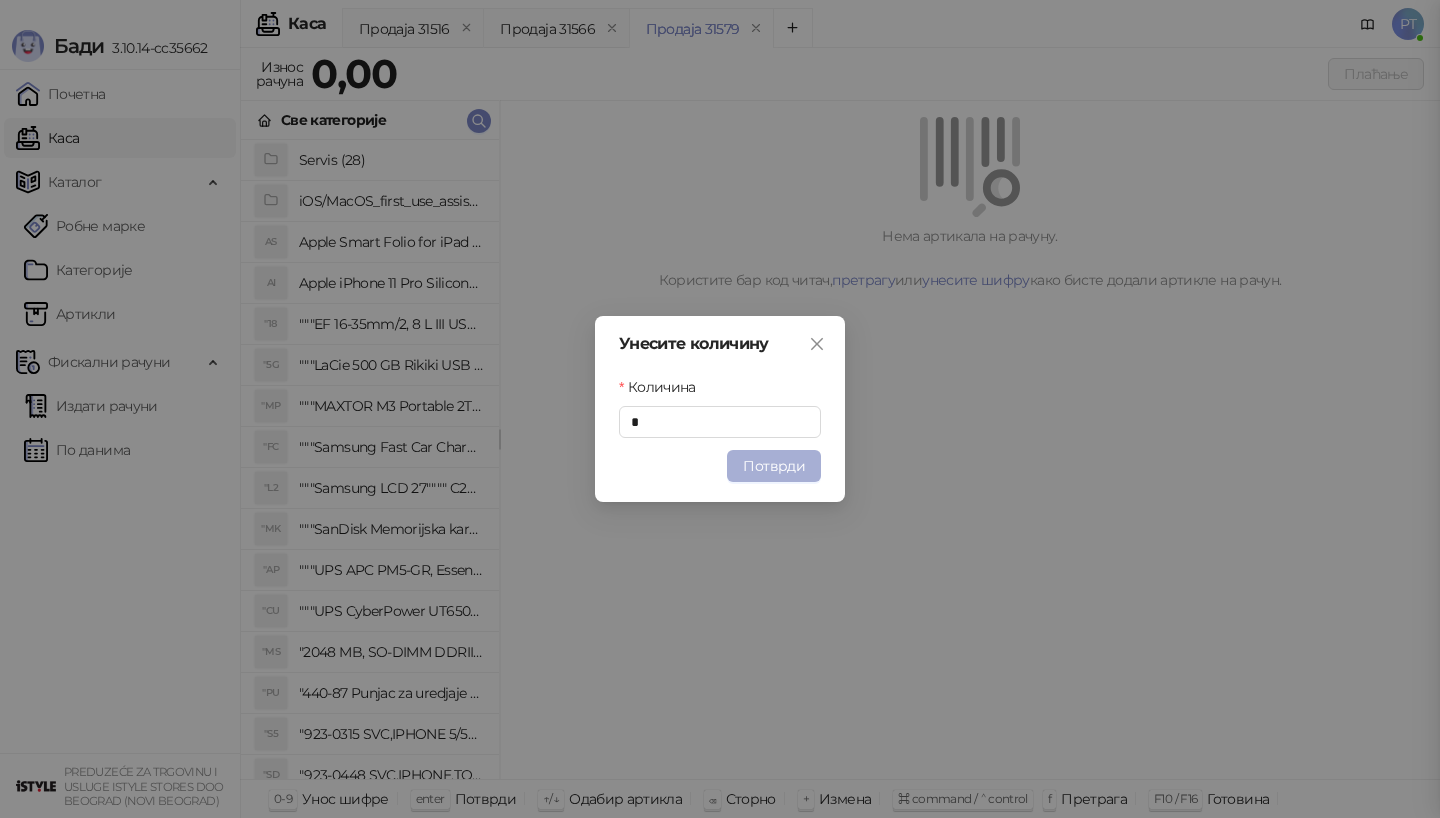 click on "Потврди" at bounding box center (774, 466) 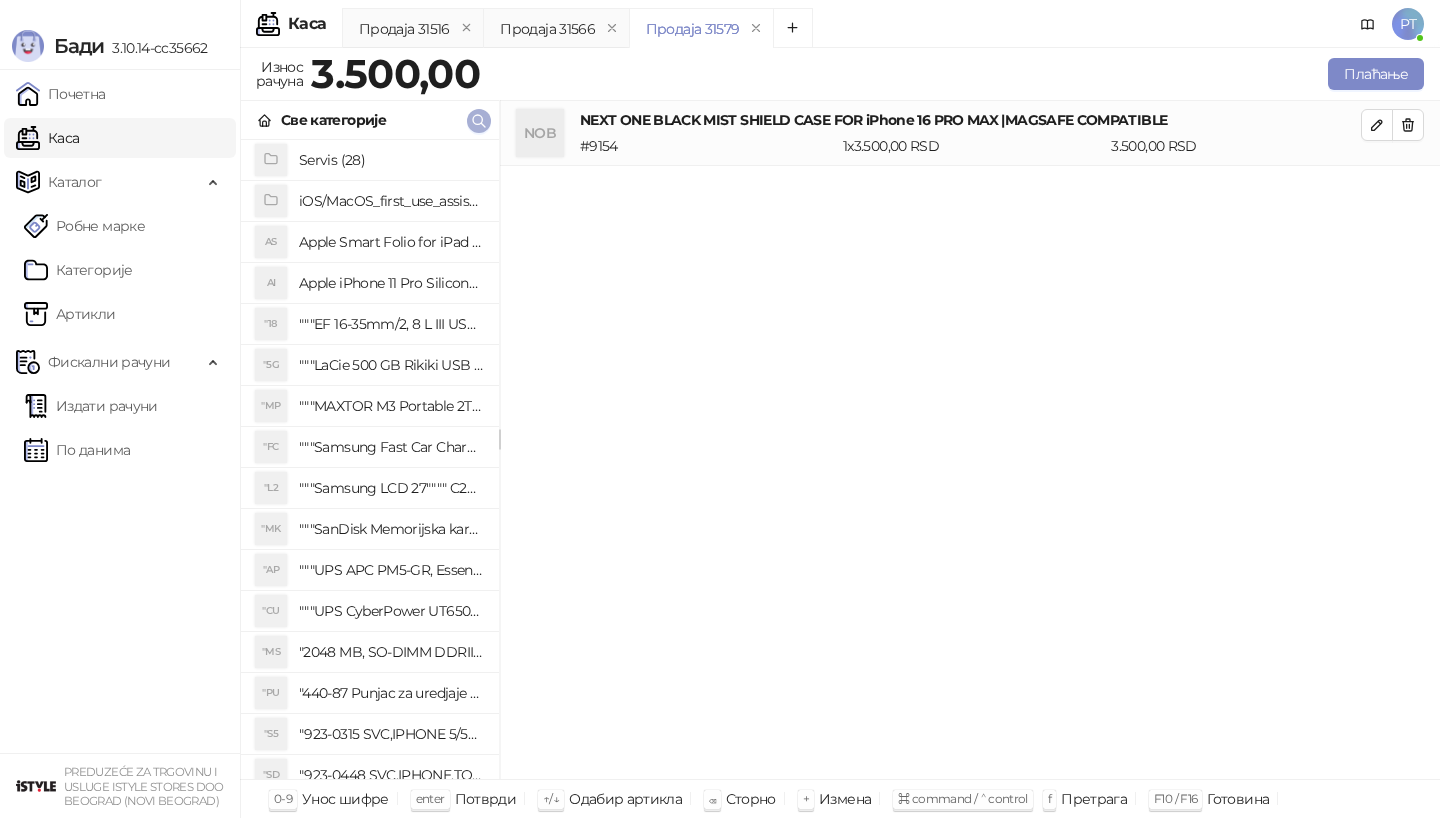 click 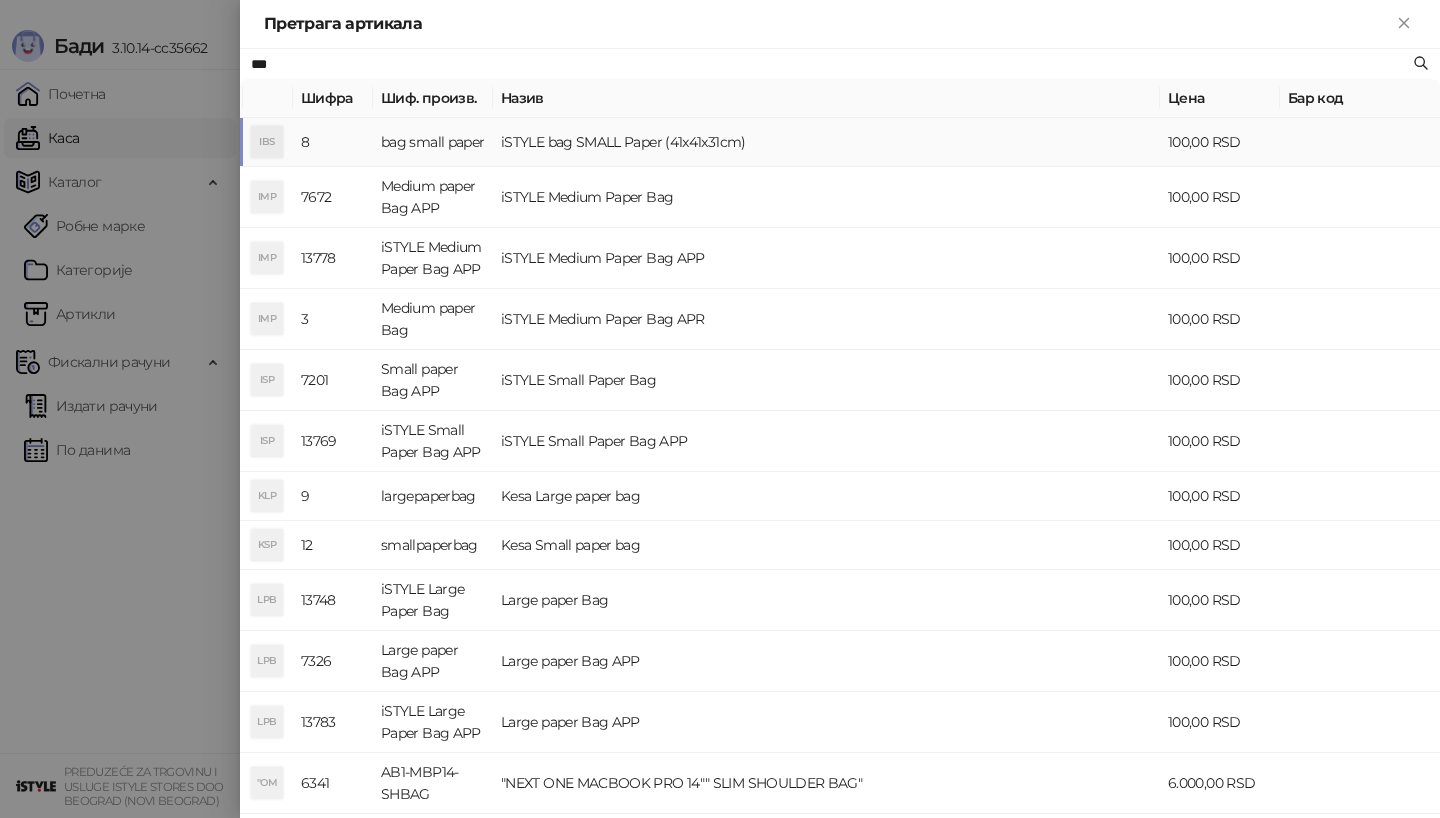type on "***" 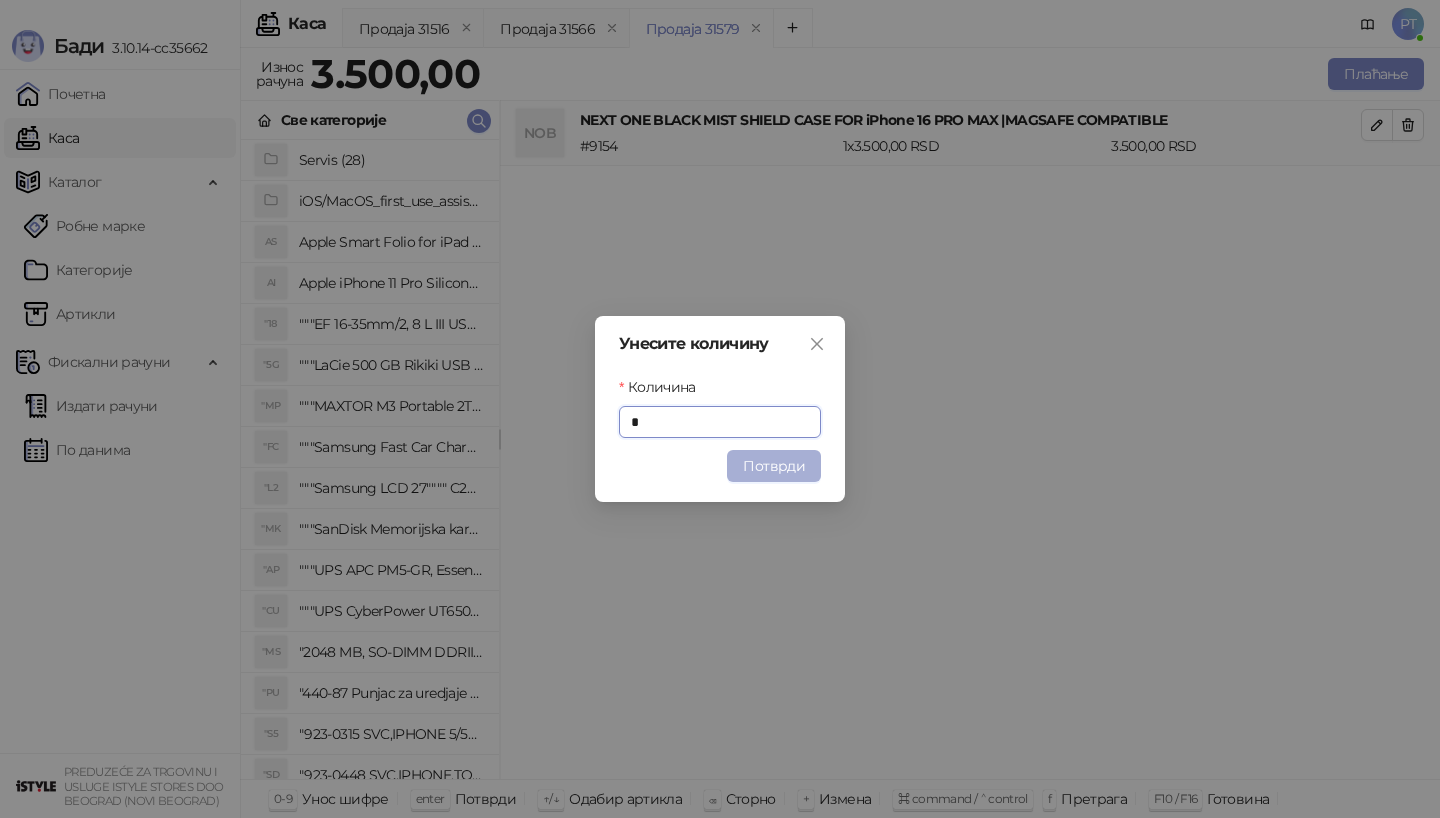 click on "Потврди" at bounding box center [774, 466] 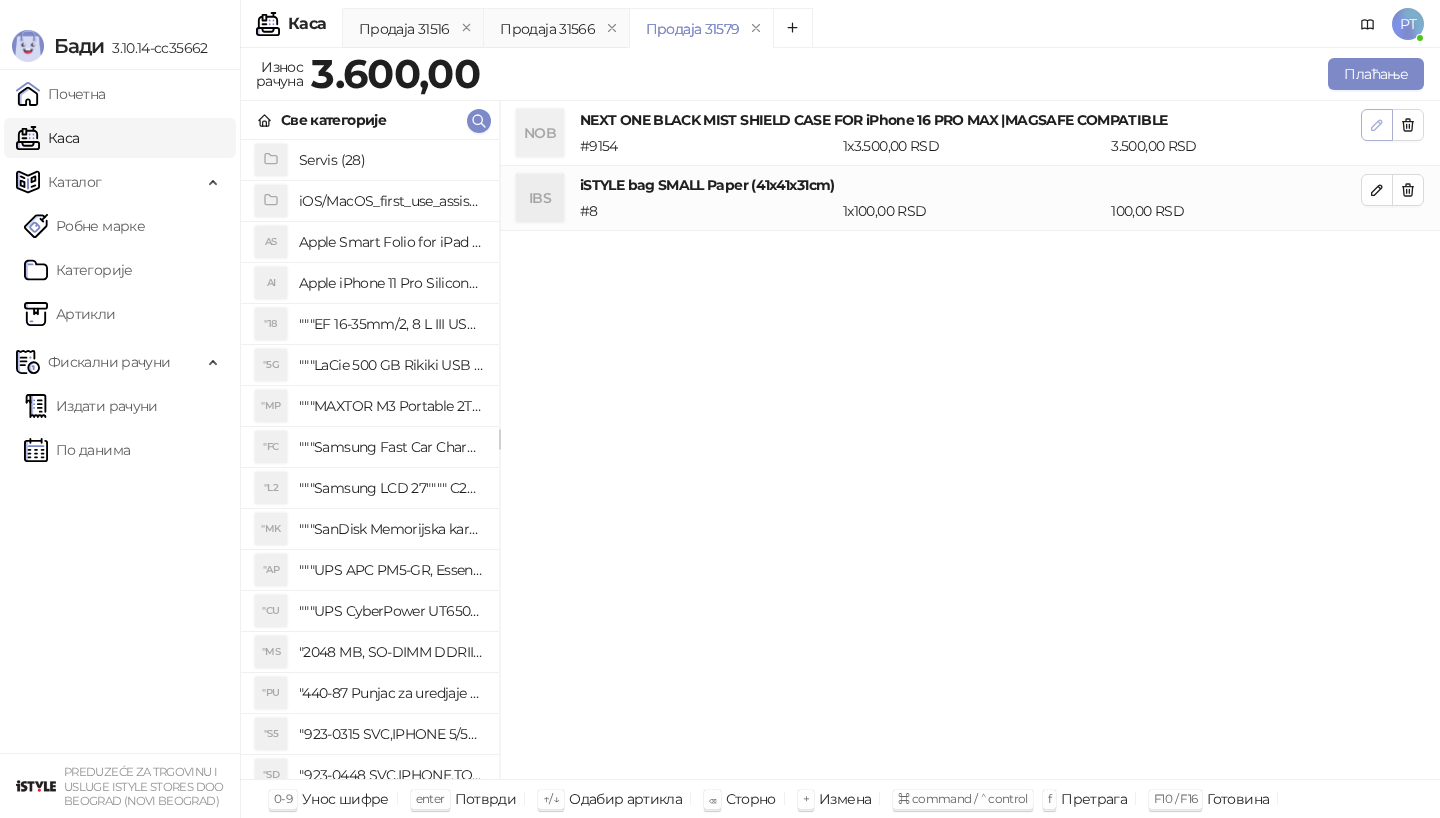 click 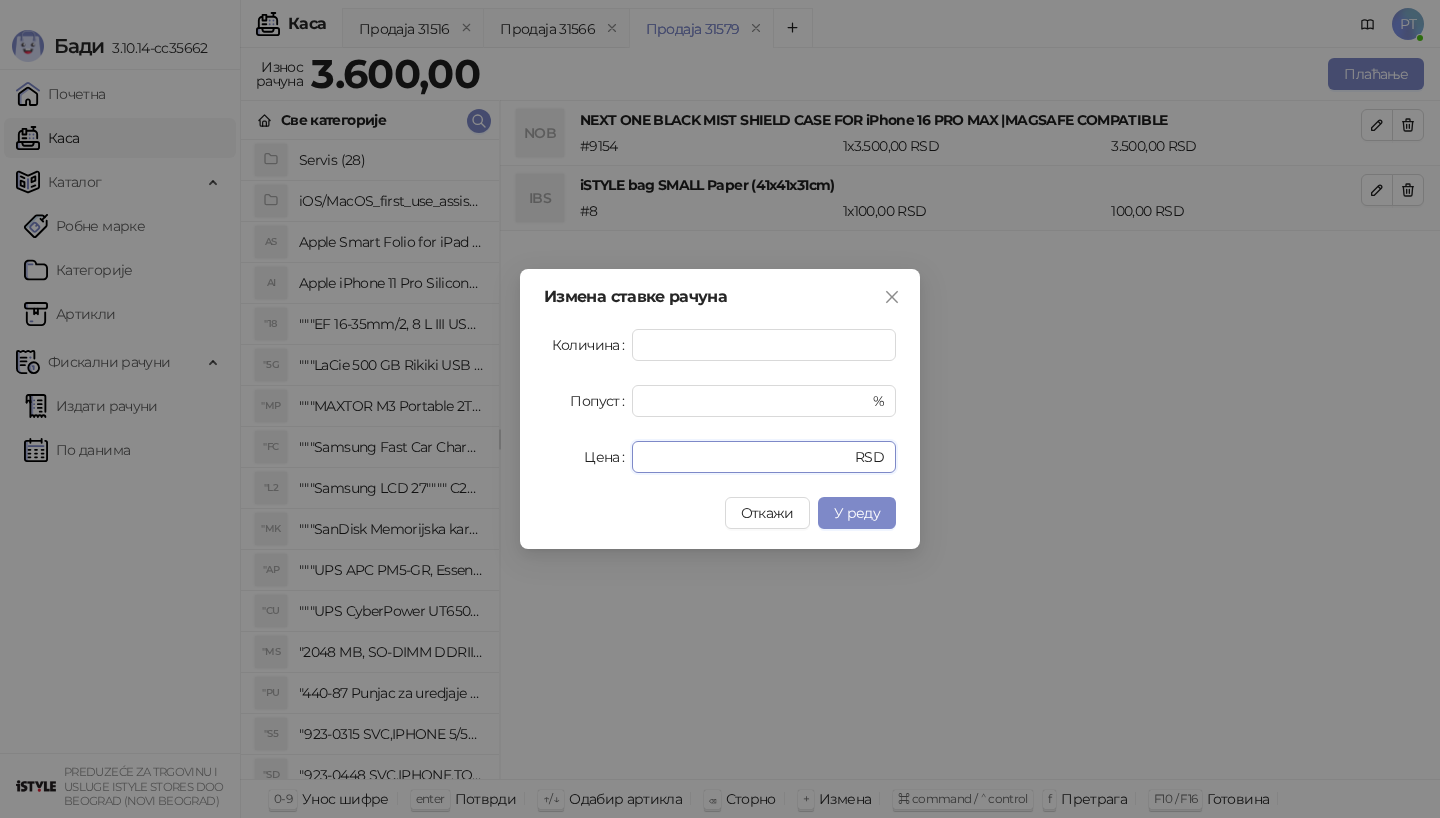 drag, startPoint x: 697, startPoint y: 451, endPoint x: 456, endPoint y: 451, distance: 241 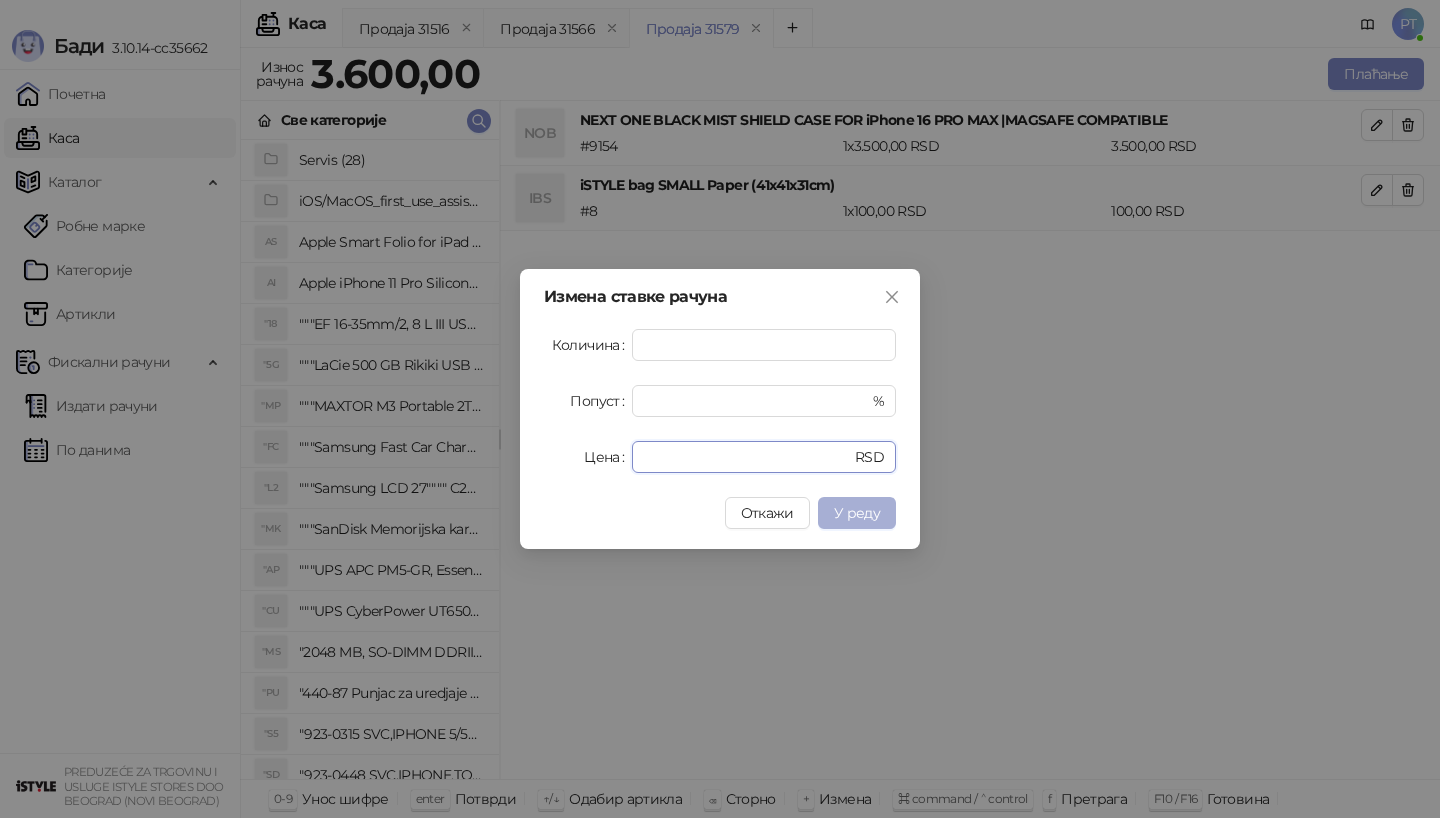 type on "****" 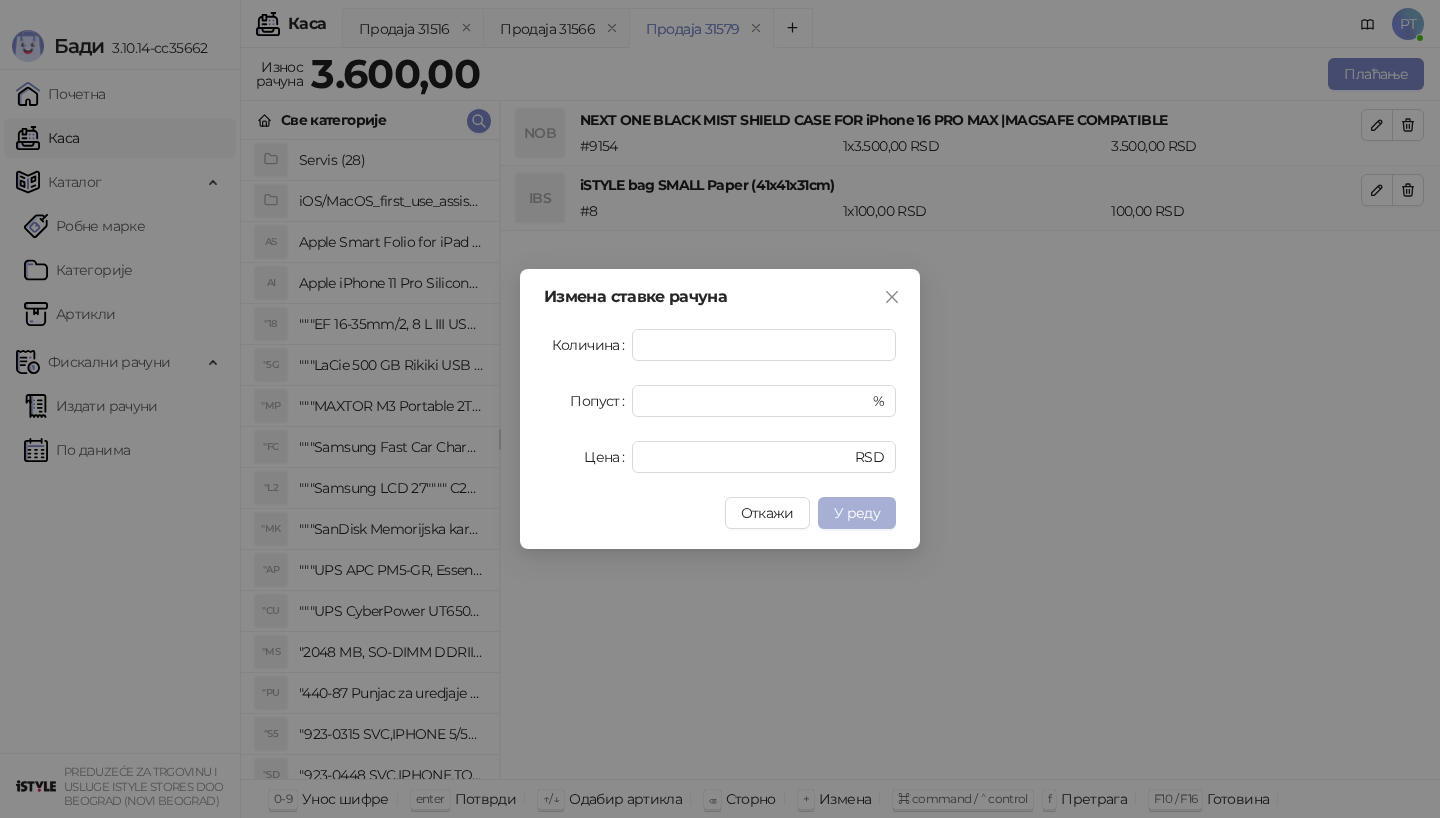click on "У реду" at bounding box center (857, 513) 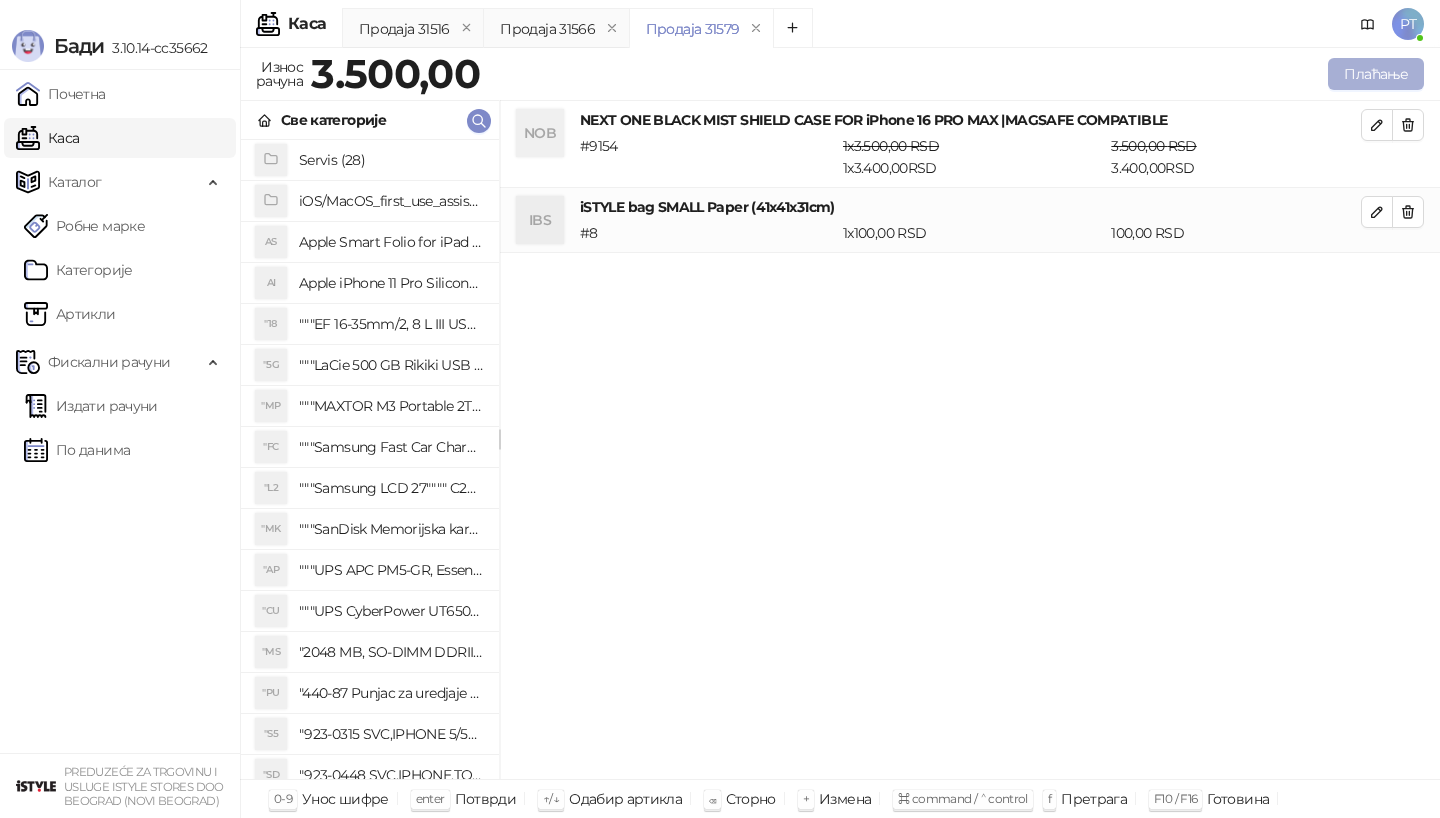 click on "Плаћање" at bounding box center (1376, 74) 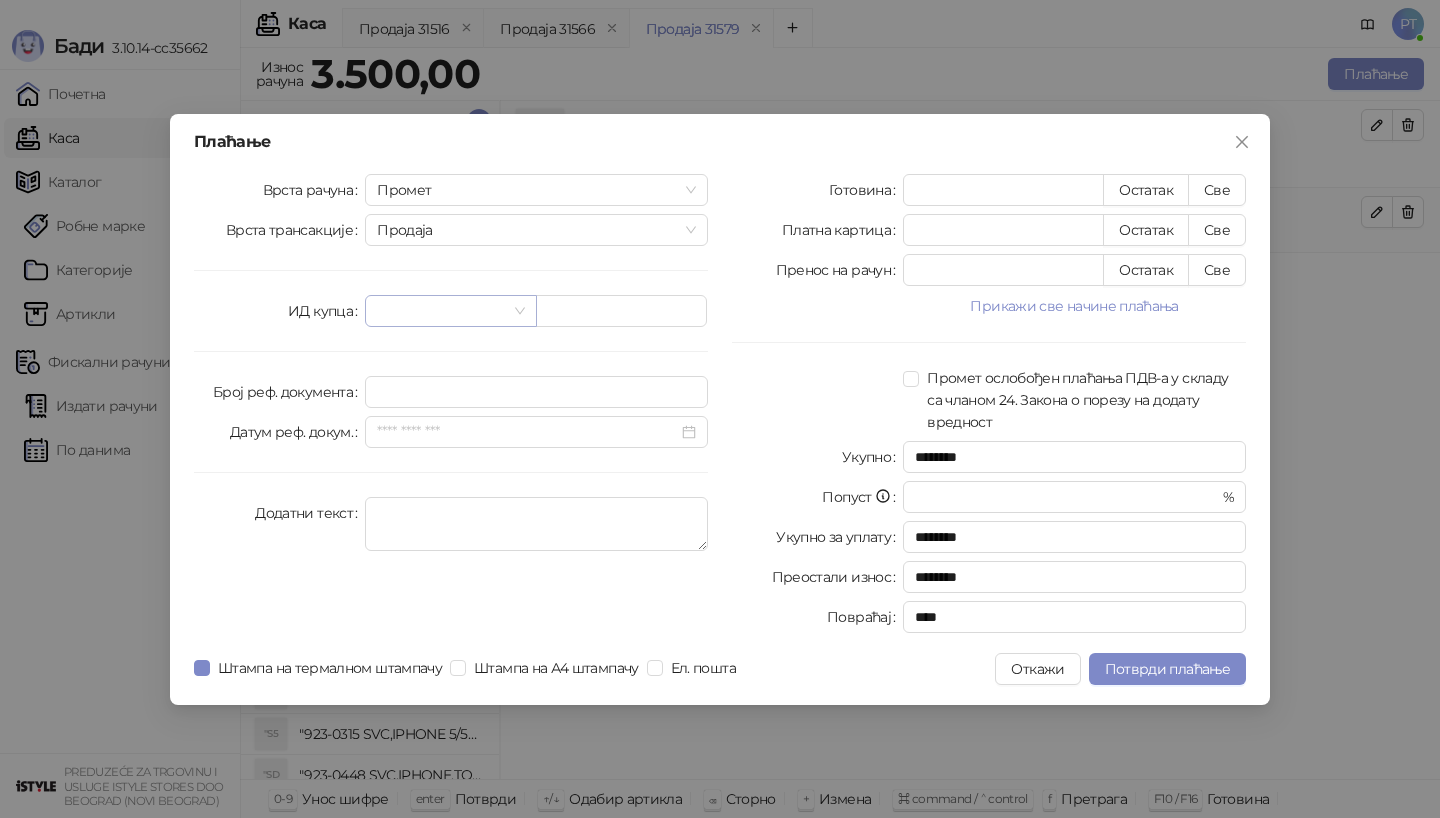 click at bounding box center (450, 311) 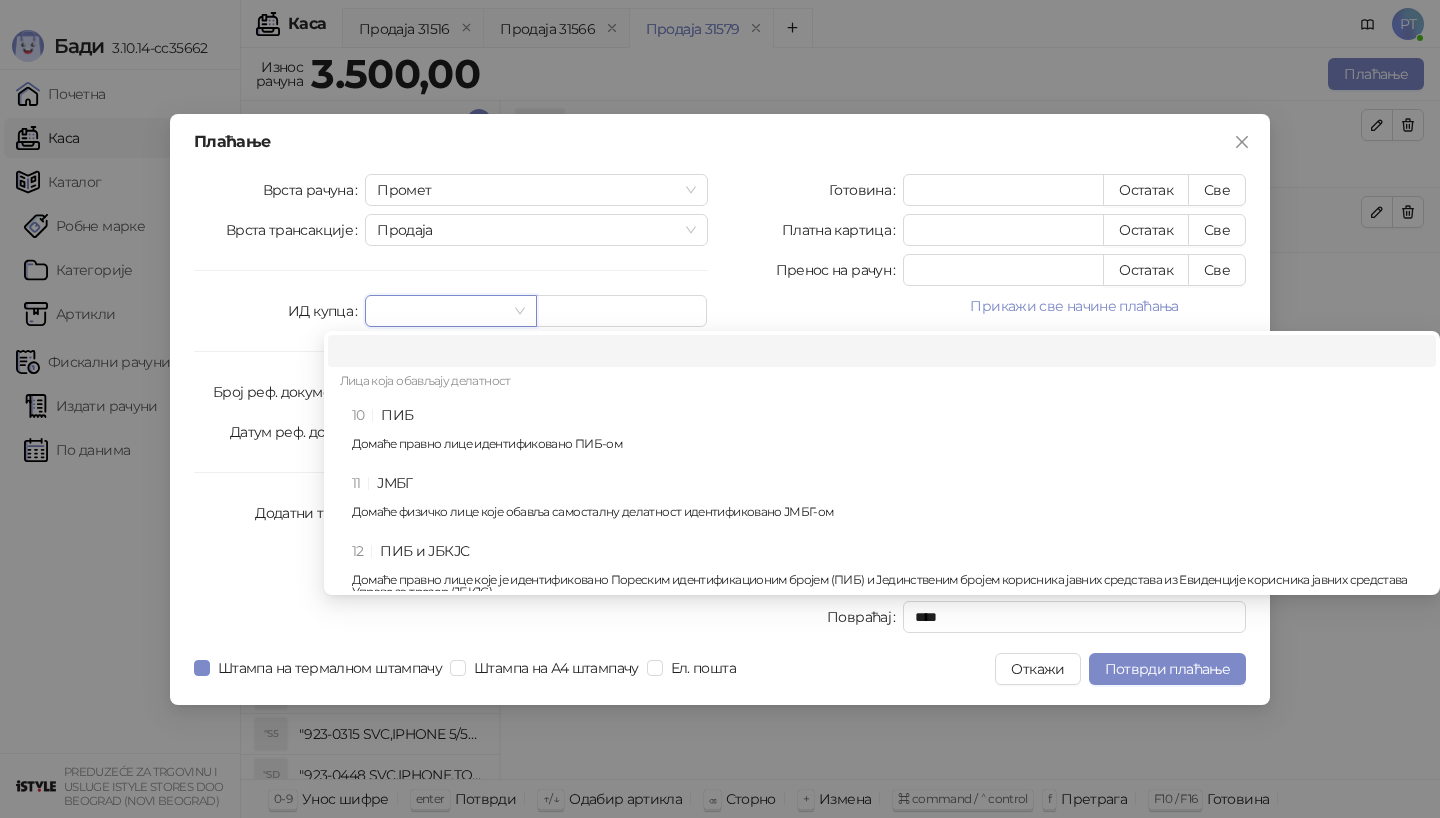 click on "10 ПИБ Домаће правно лице идентификовано ПИБ-ом" at bounding box center (882, 433) 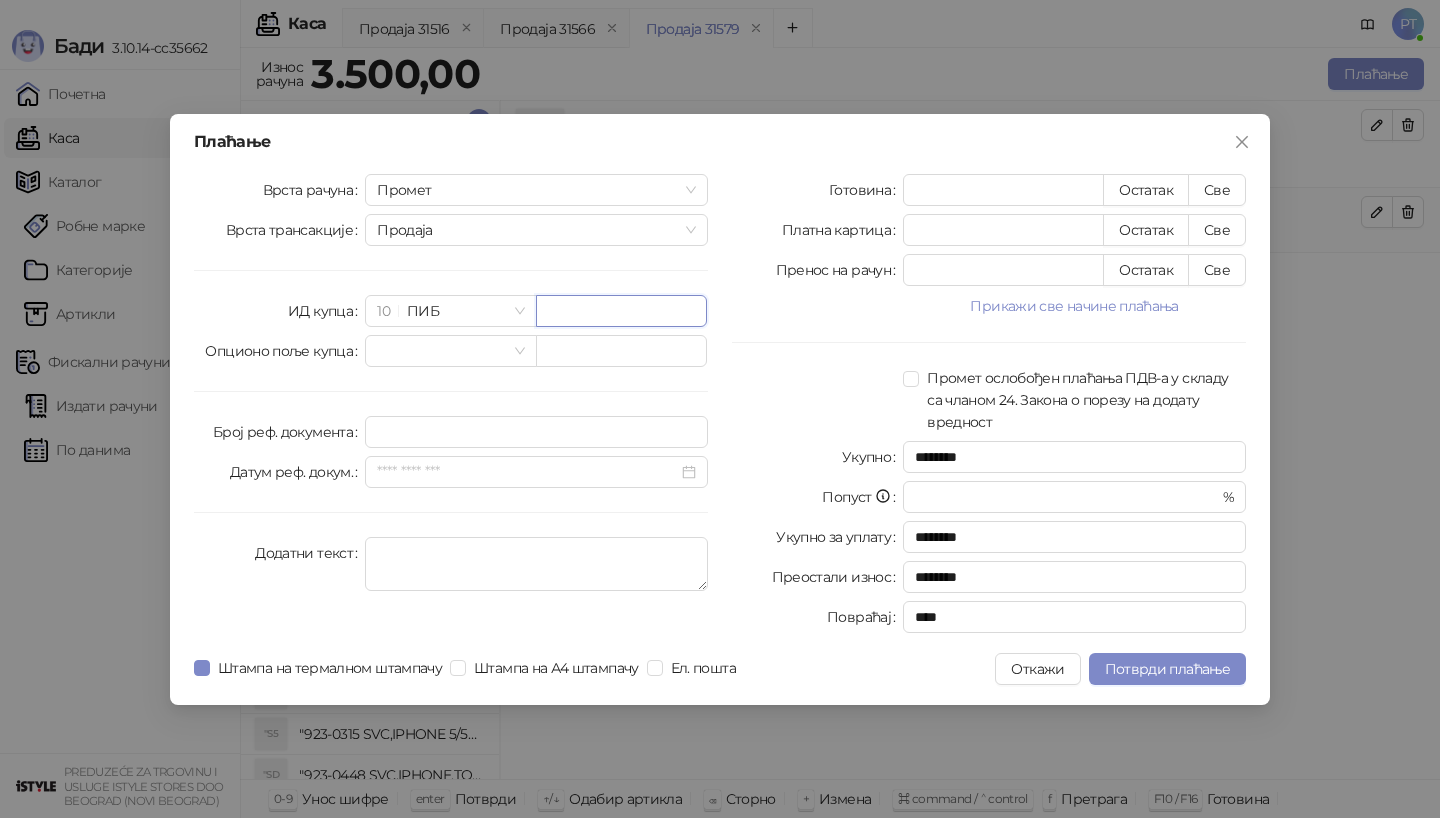 paste on "*********" 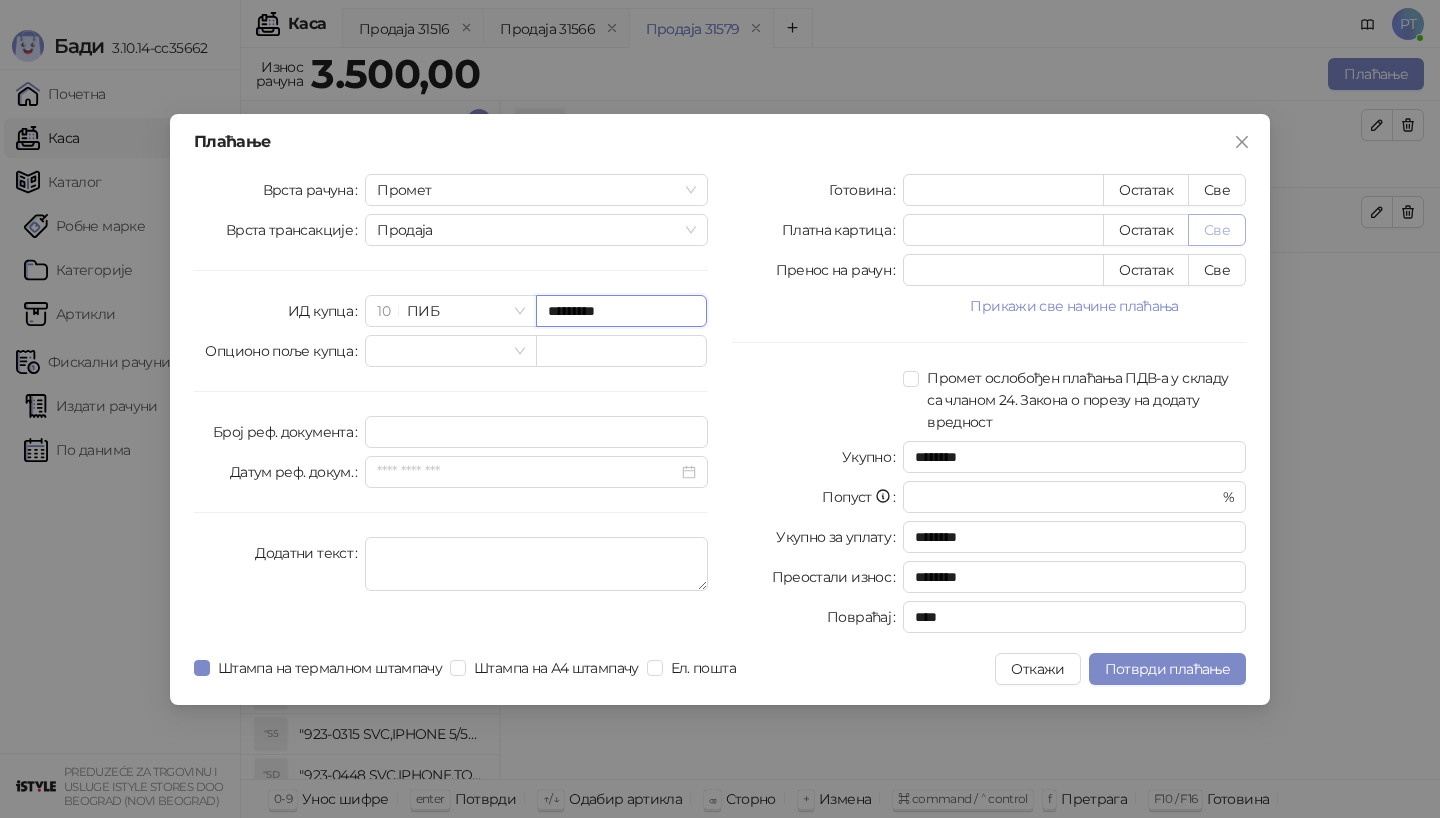 type on "*********" 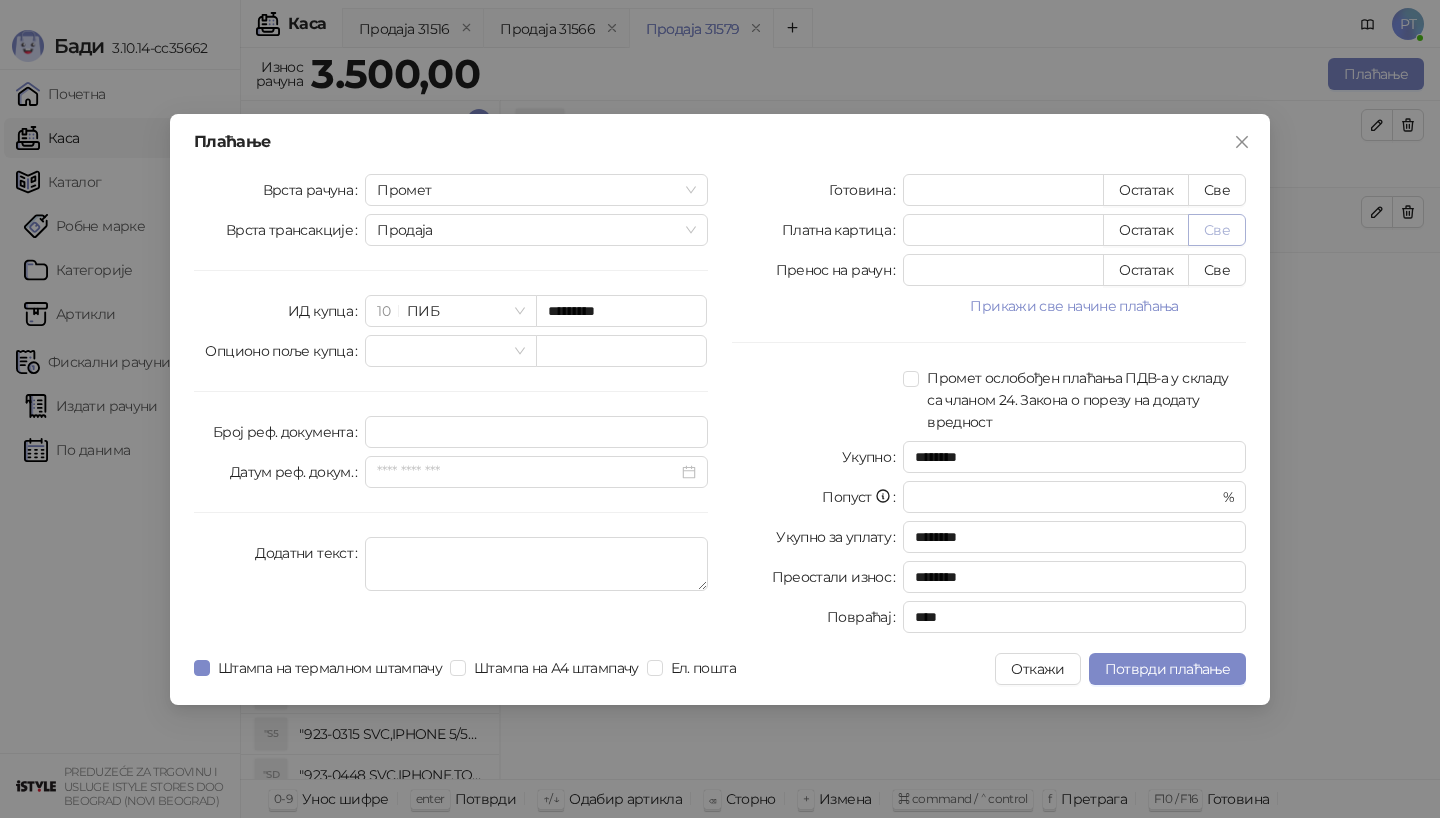 click on "Све" at bounding box center [1217, 230] 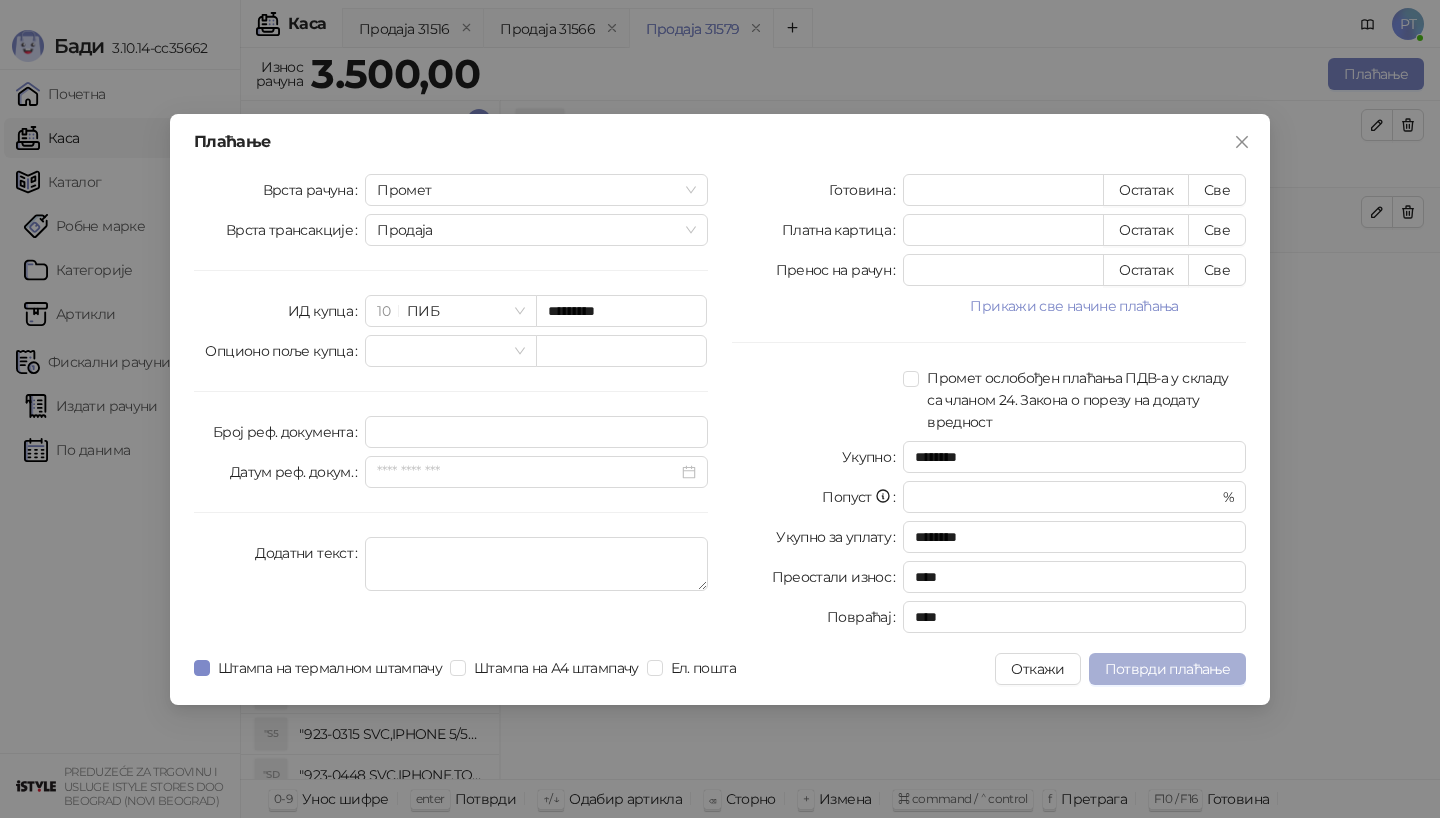 click on "Потврди плаћање" at bounding box center [1167, 669] 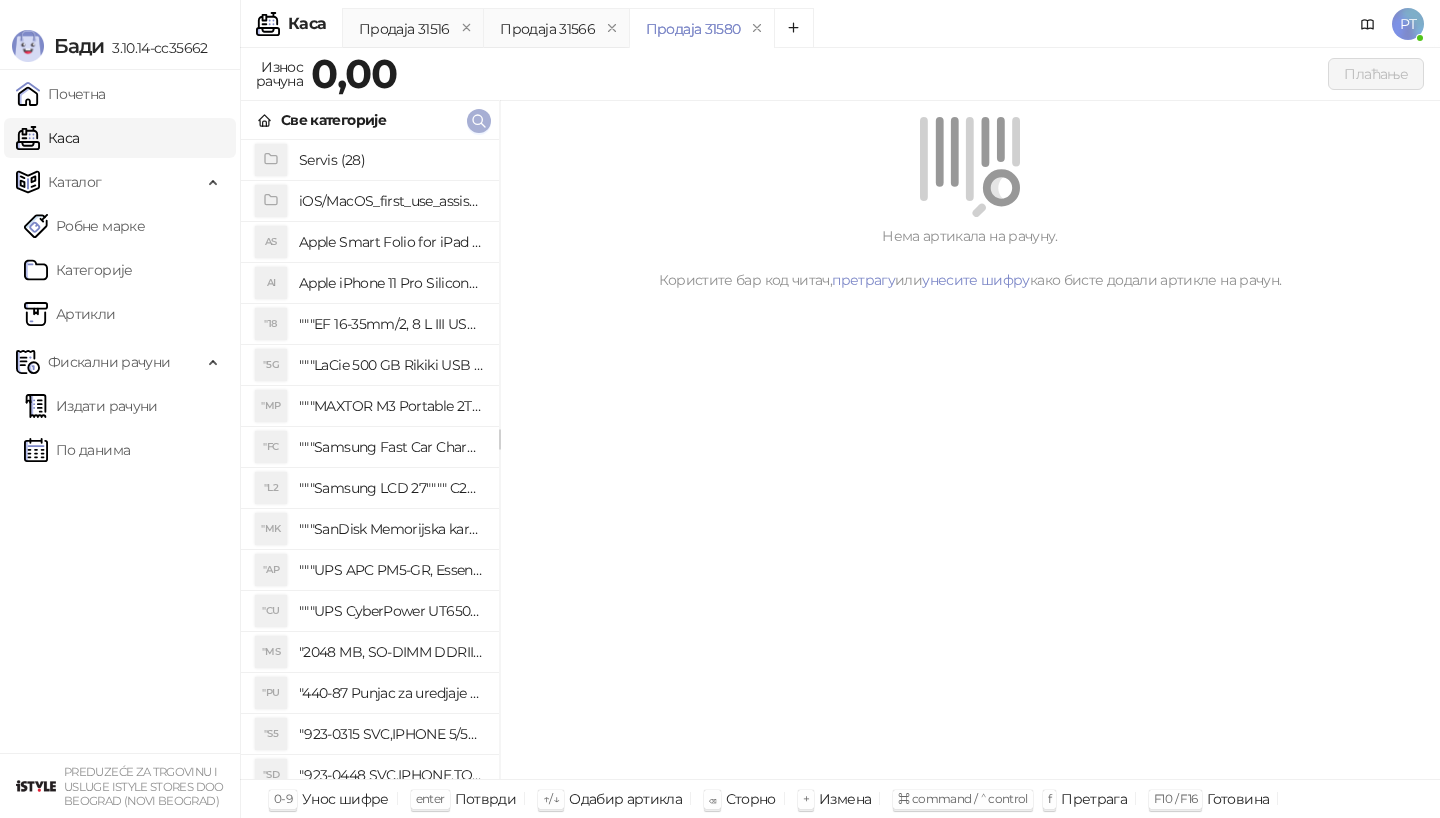 click 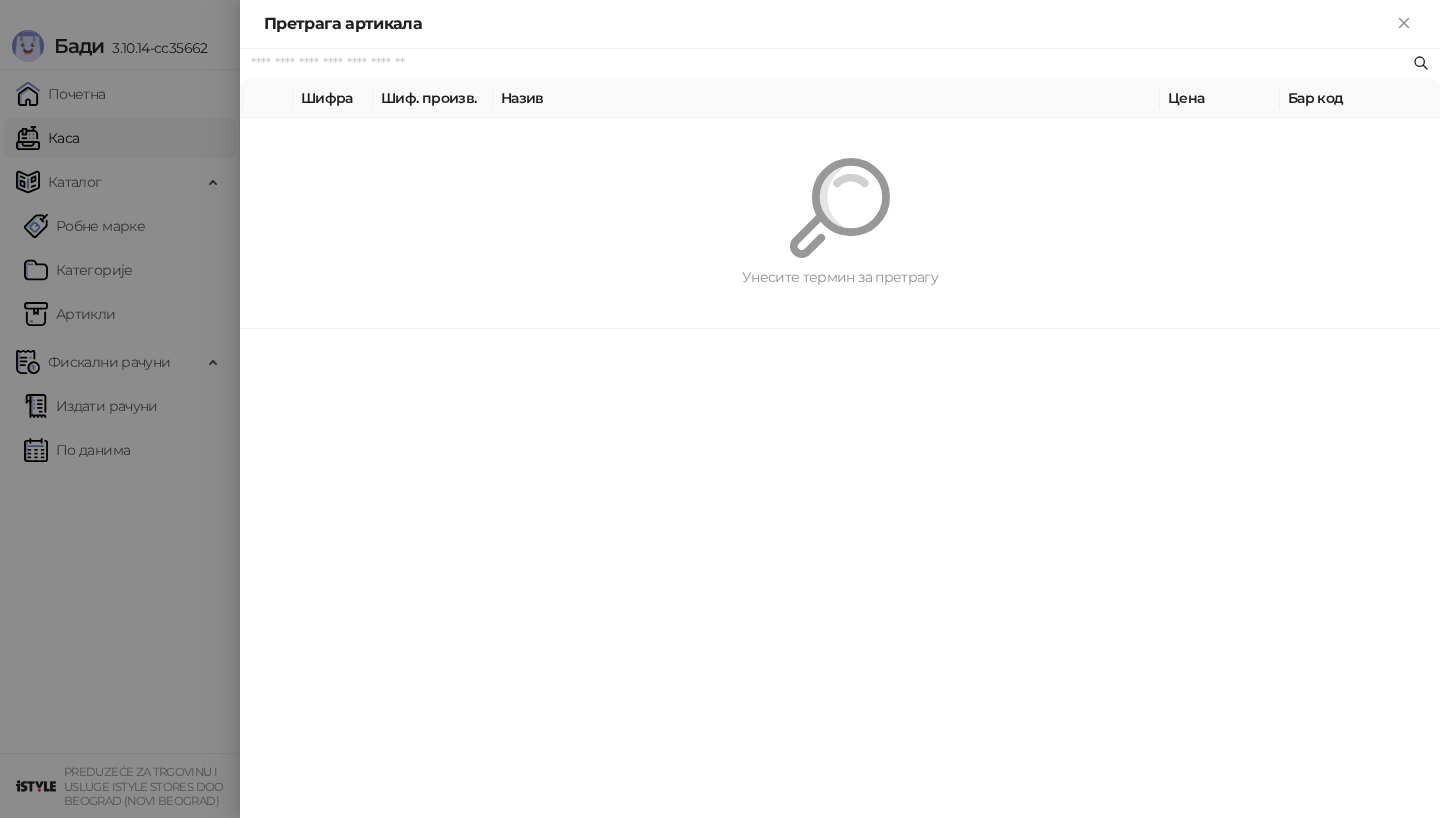 paste on "**********" 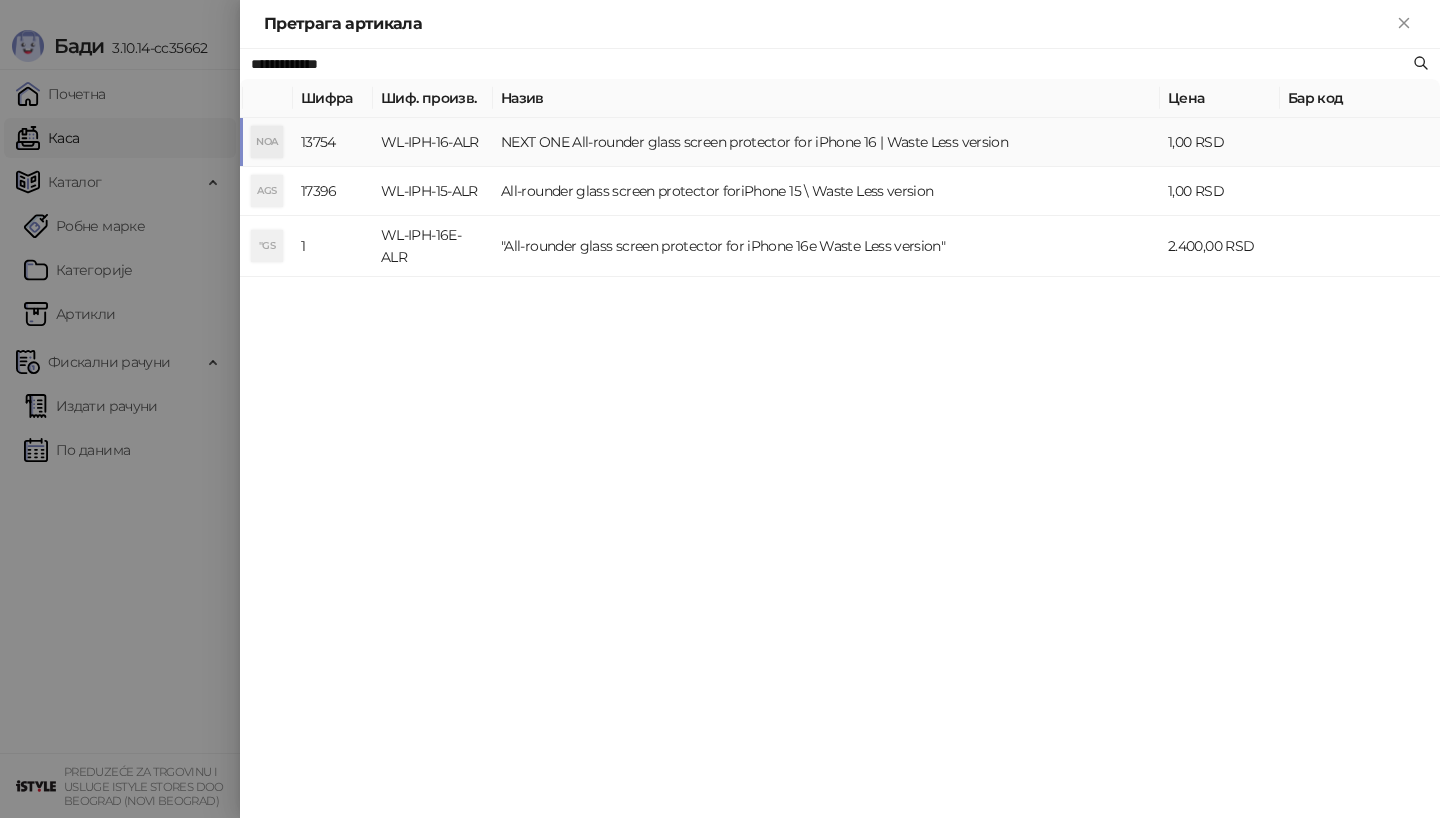 click on "NOA" at bounding box center [267, 142] 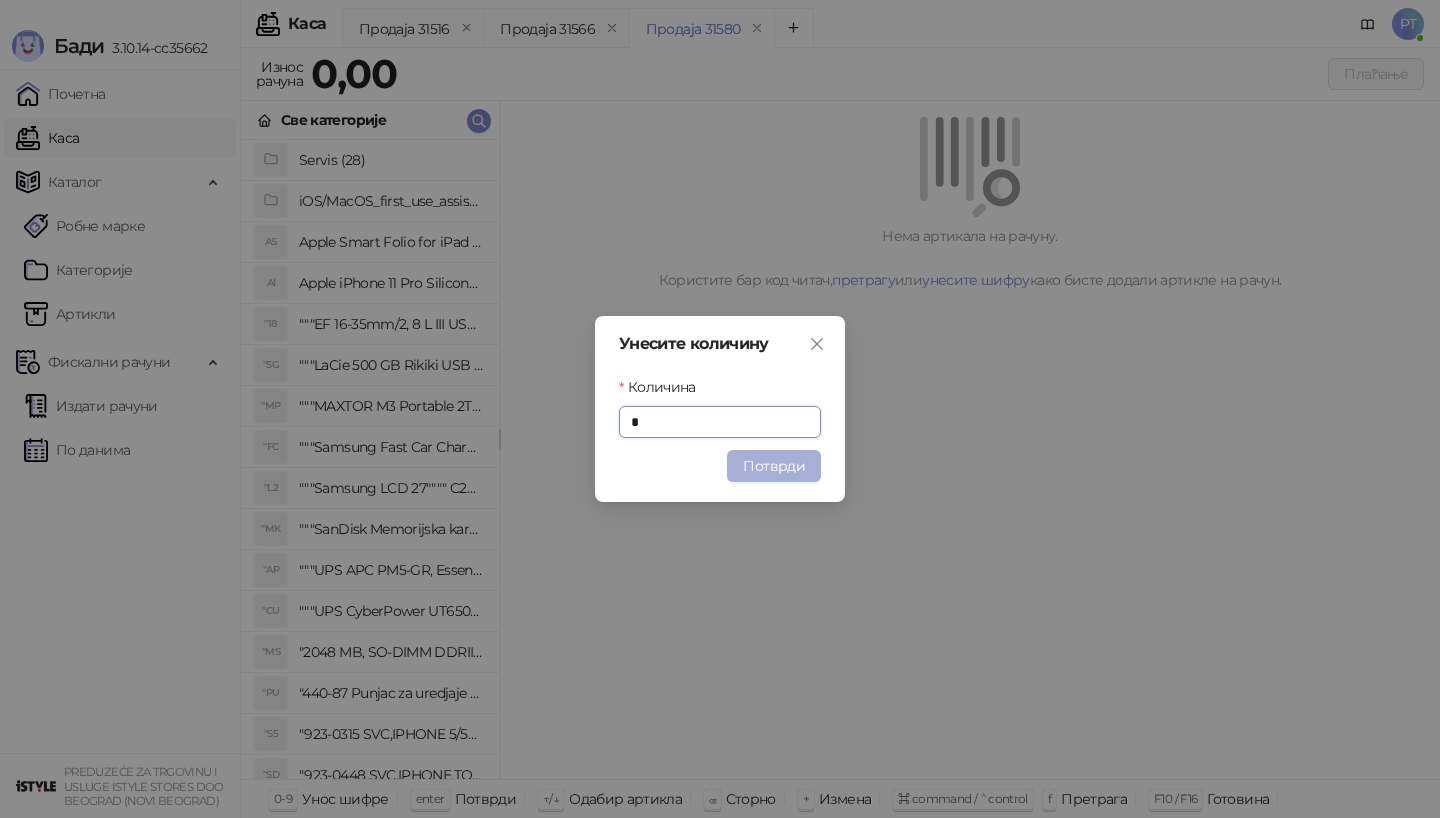 click on "Потврди" at bounding box center (774, 466) 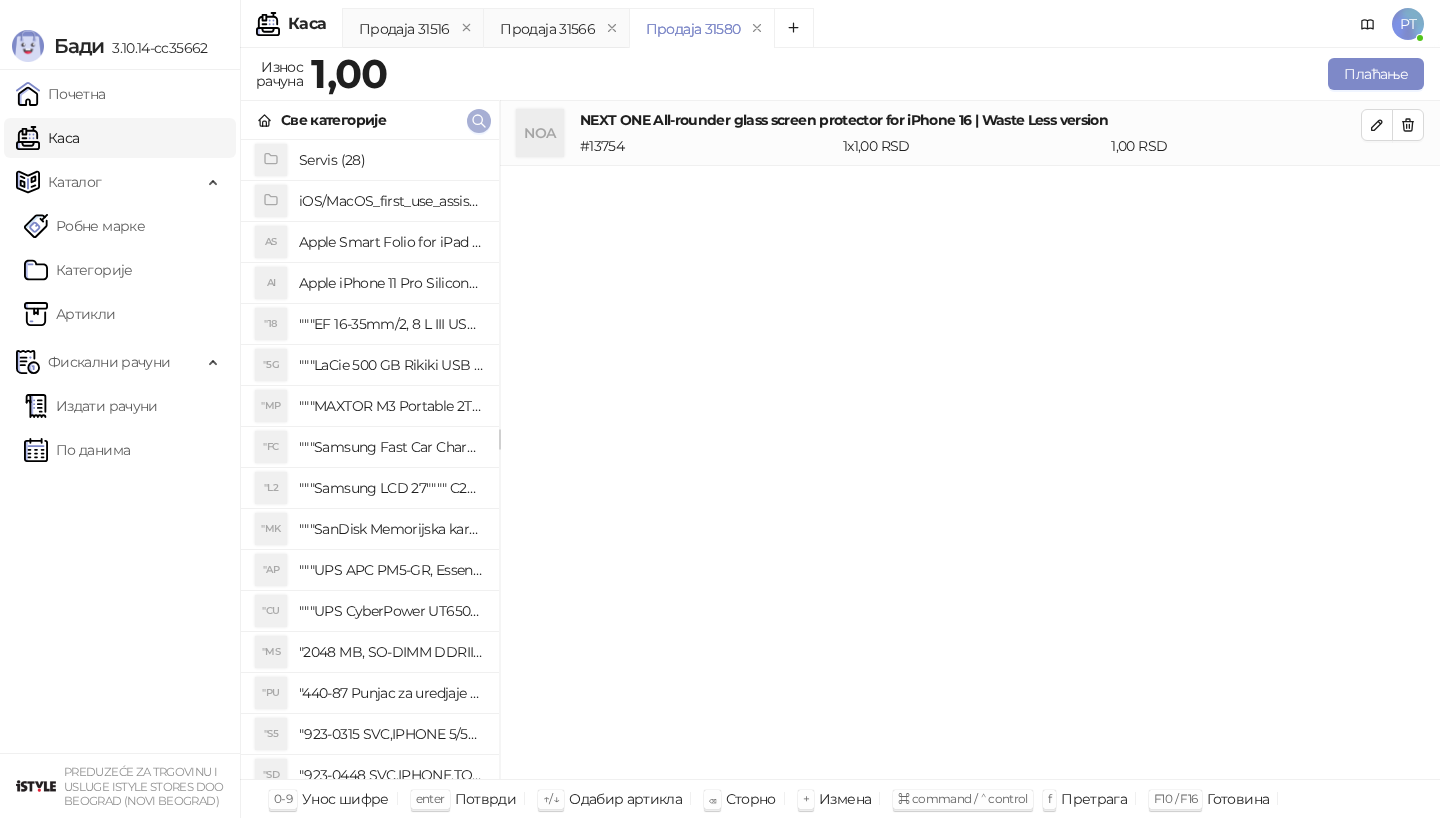click 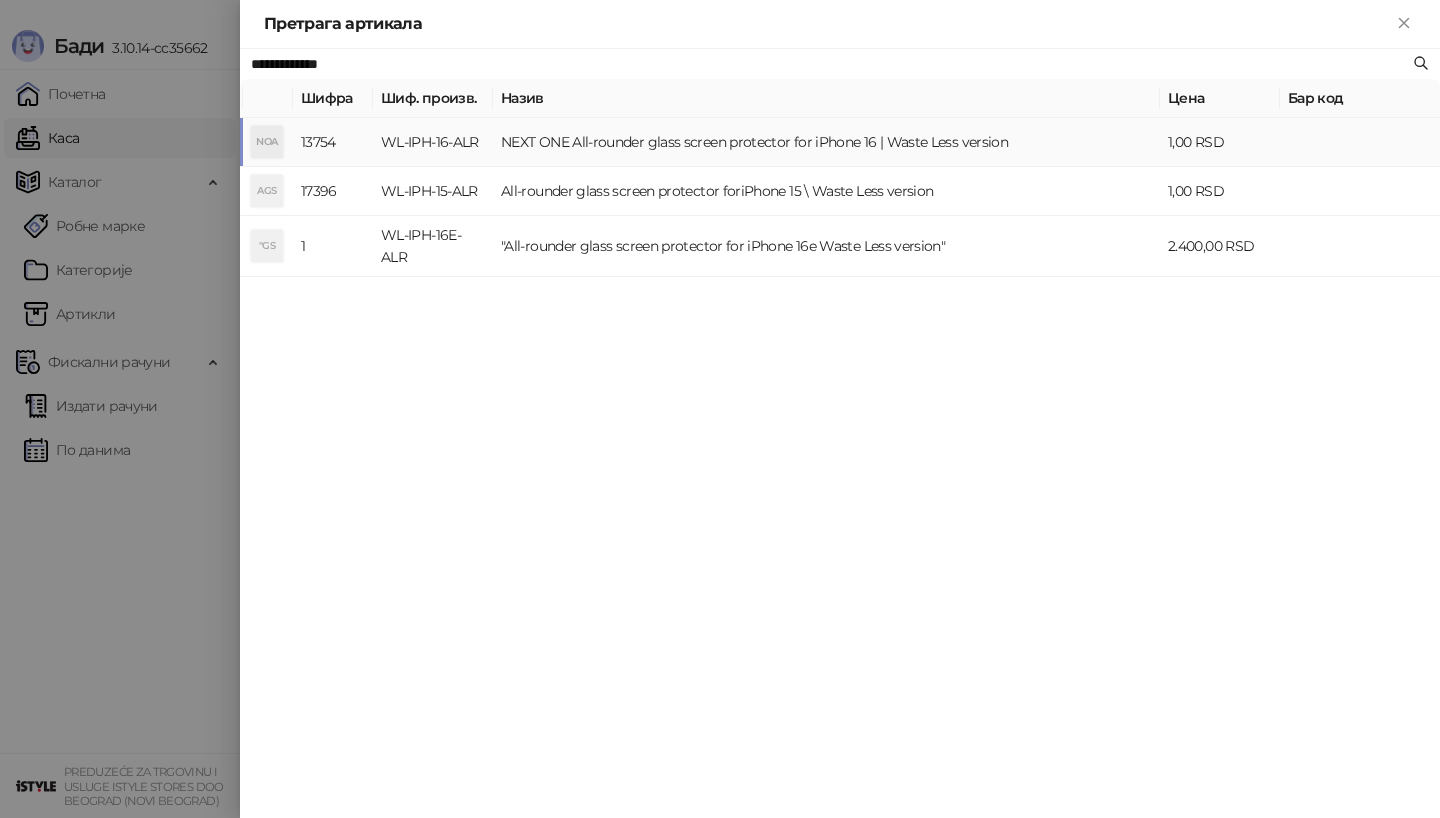type on "*" 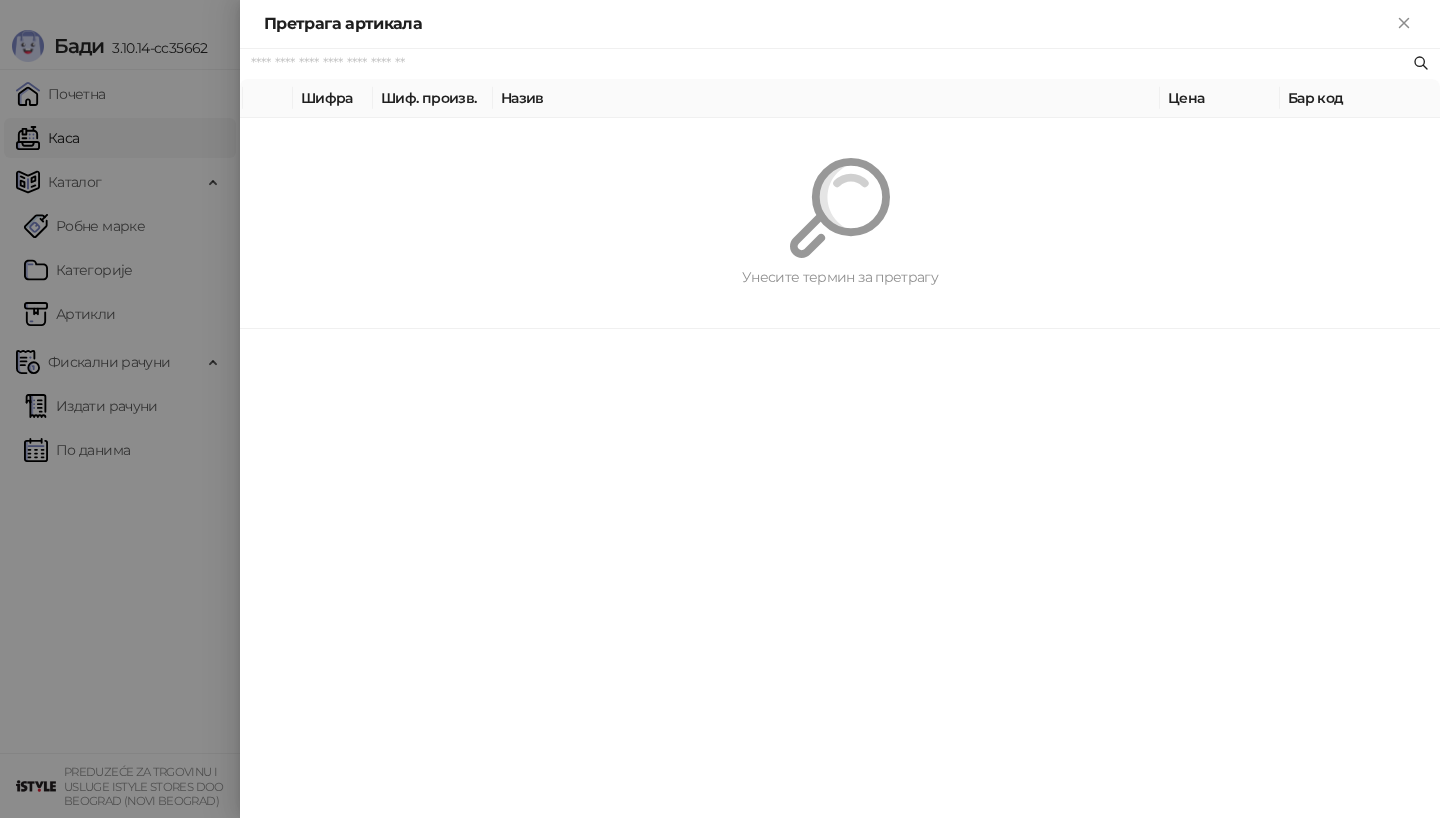 click at bounding box center [830, 64] 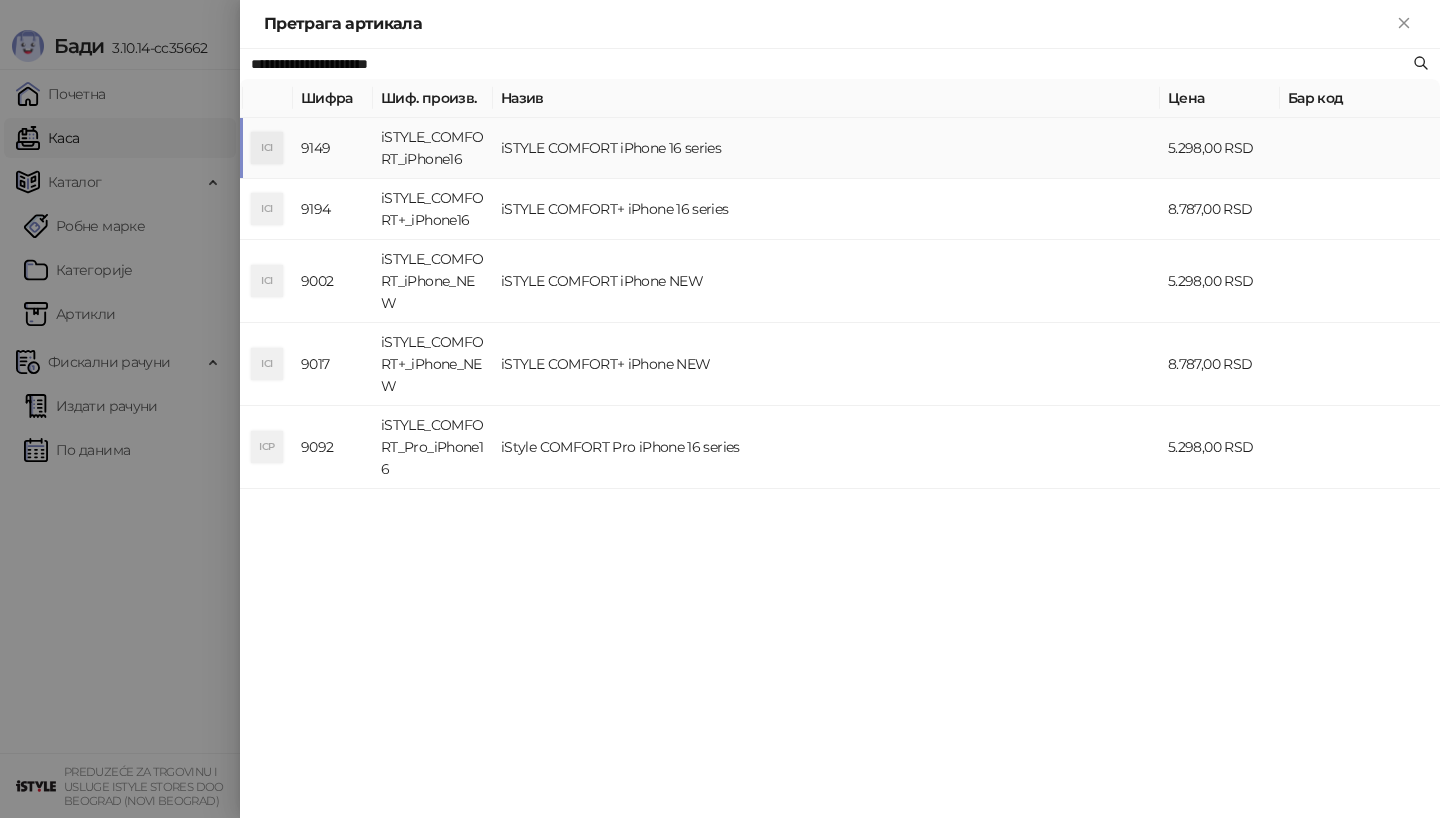 type on "**********" 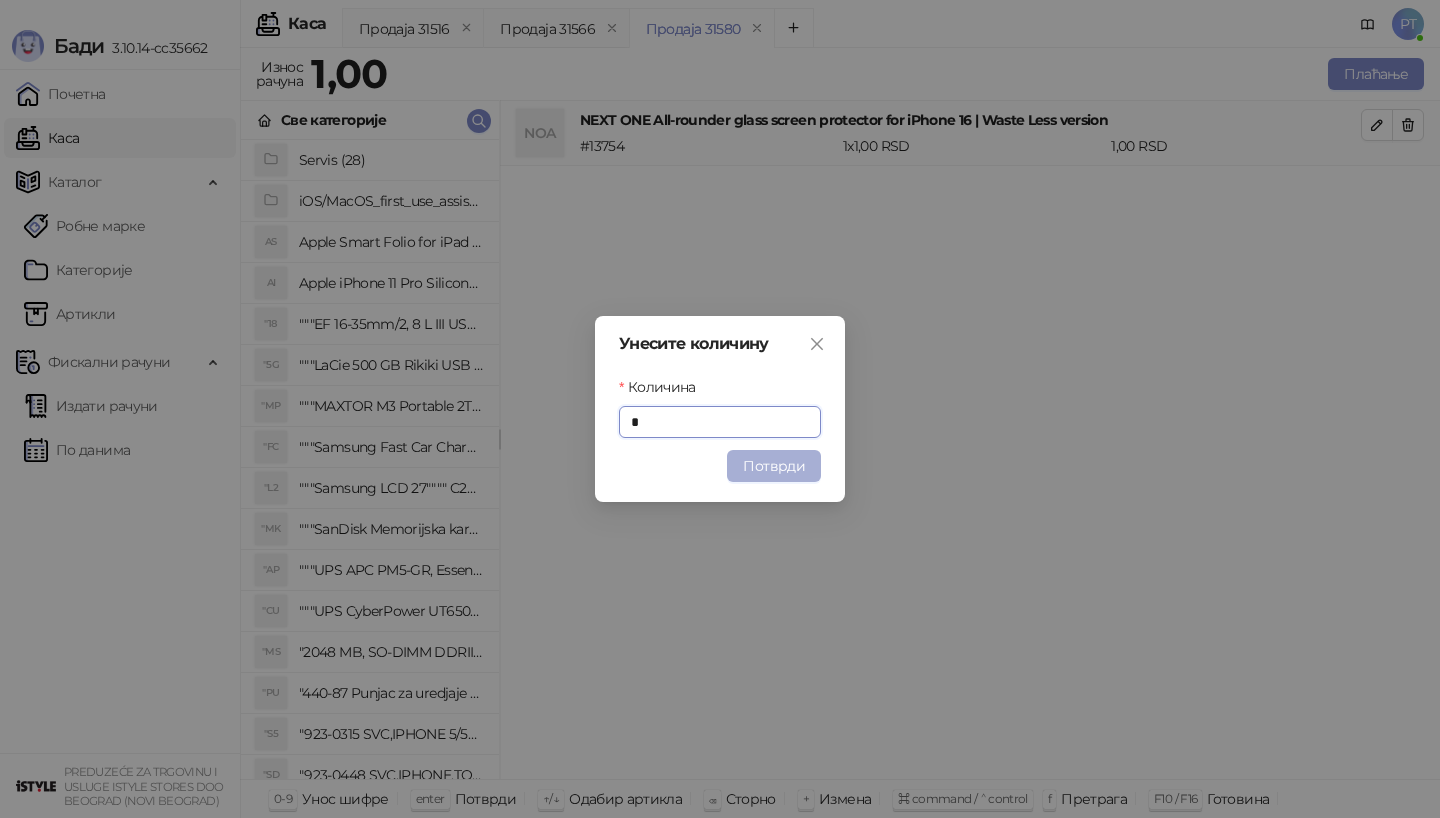 click on "Потврди" at bounding box center (774, 466) 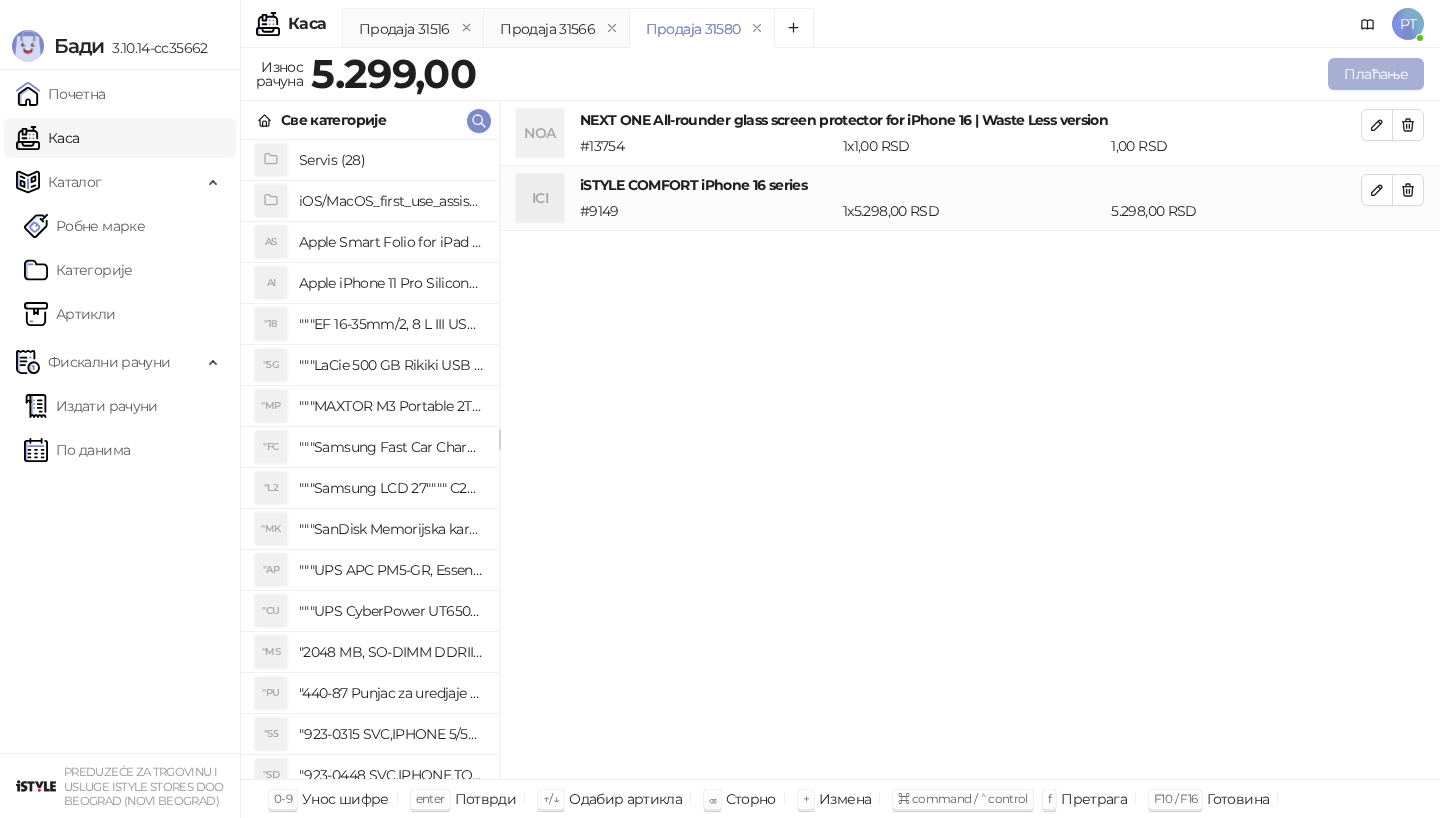 click on "Плаћање" at bounding box center [1376, 74] 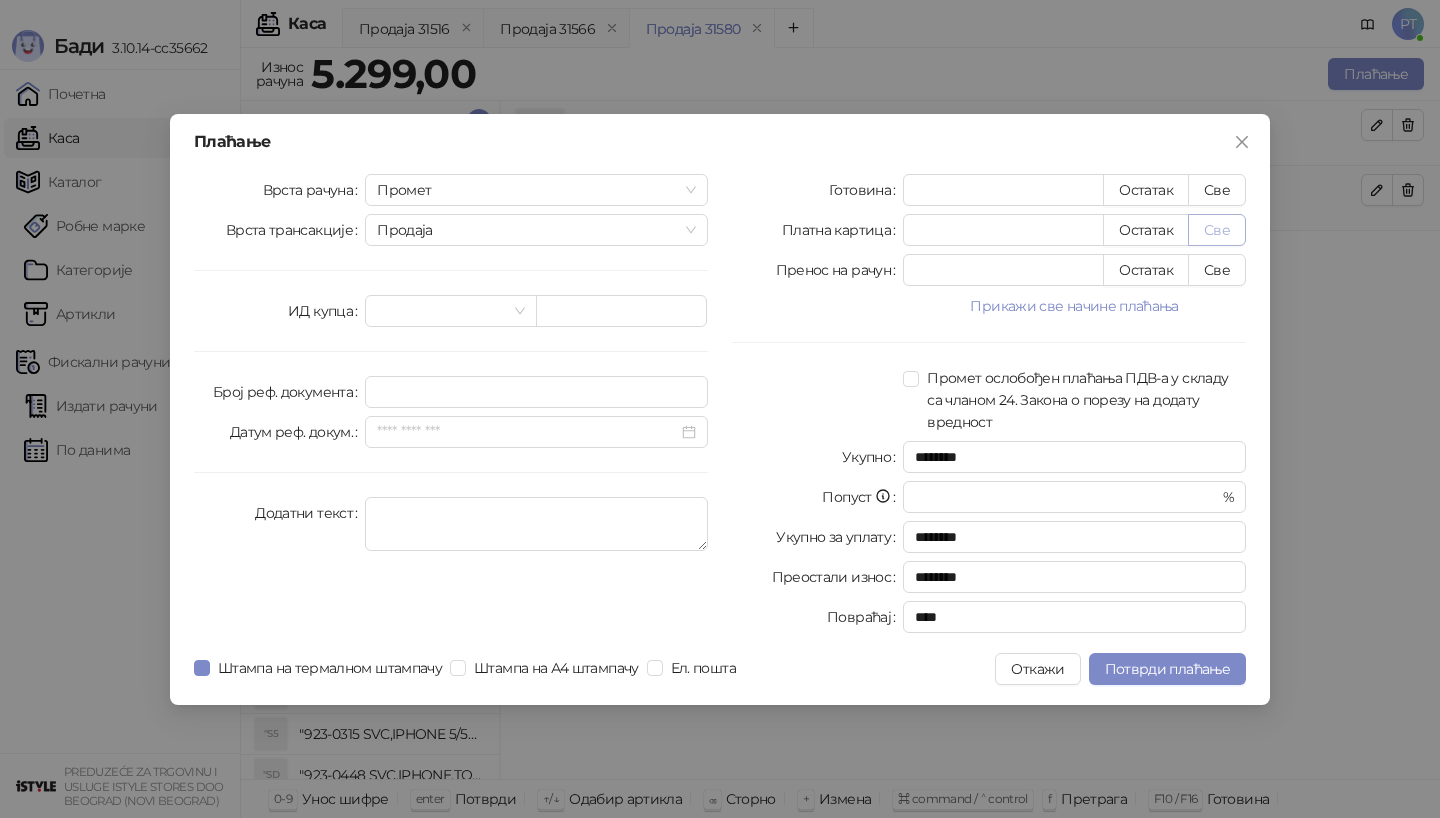 click on "Све" at bounding box center (1217, 230) 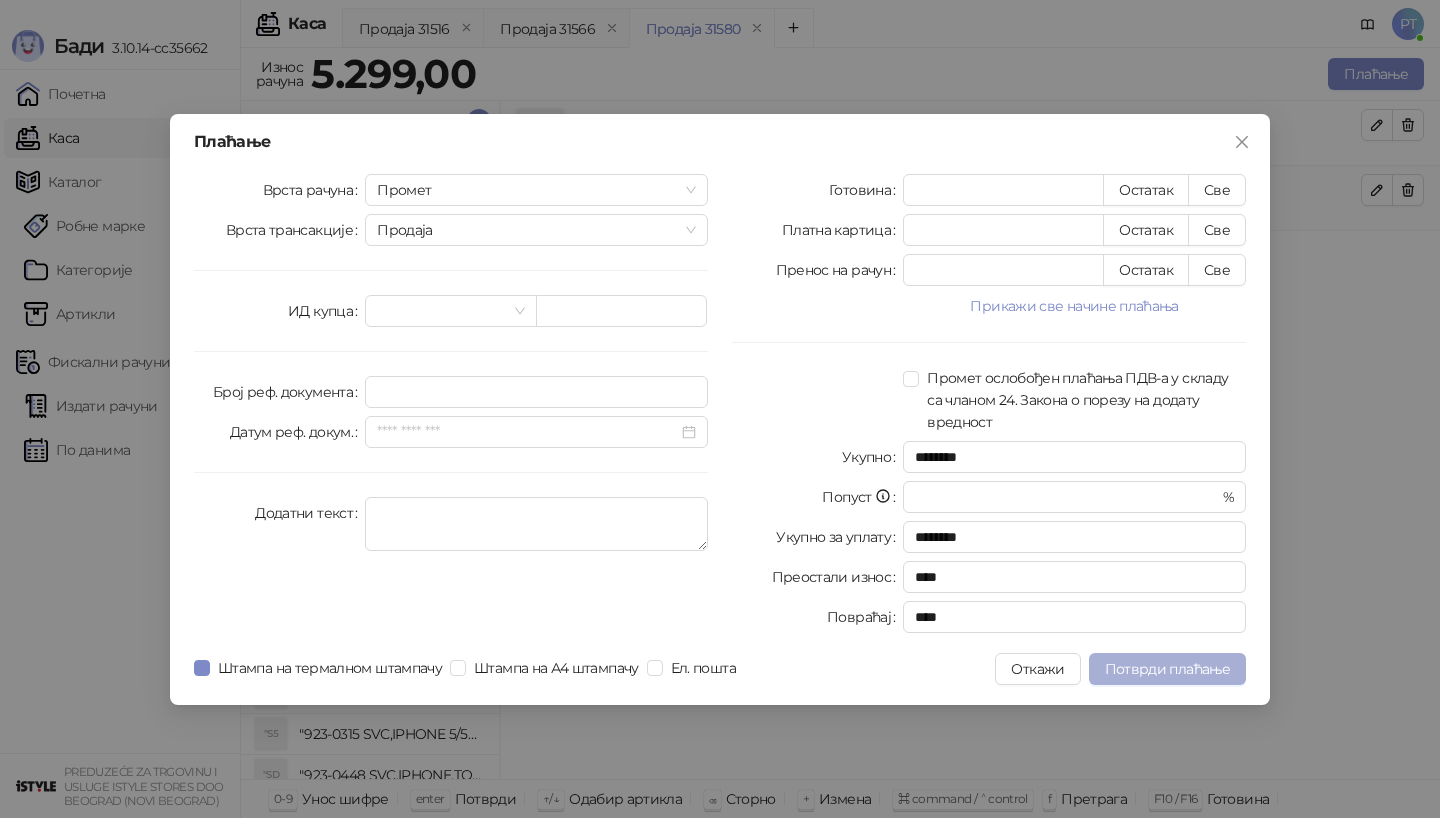 click on "Потврди плаћање" at bounding box center [1167, 669] 